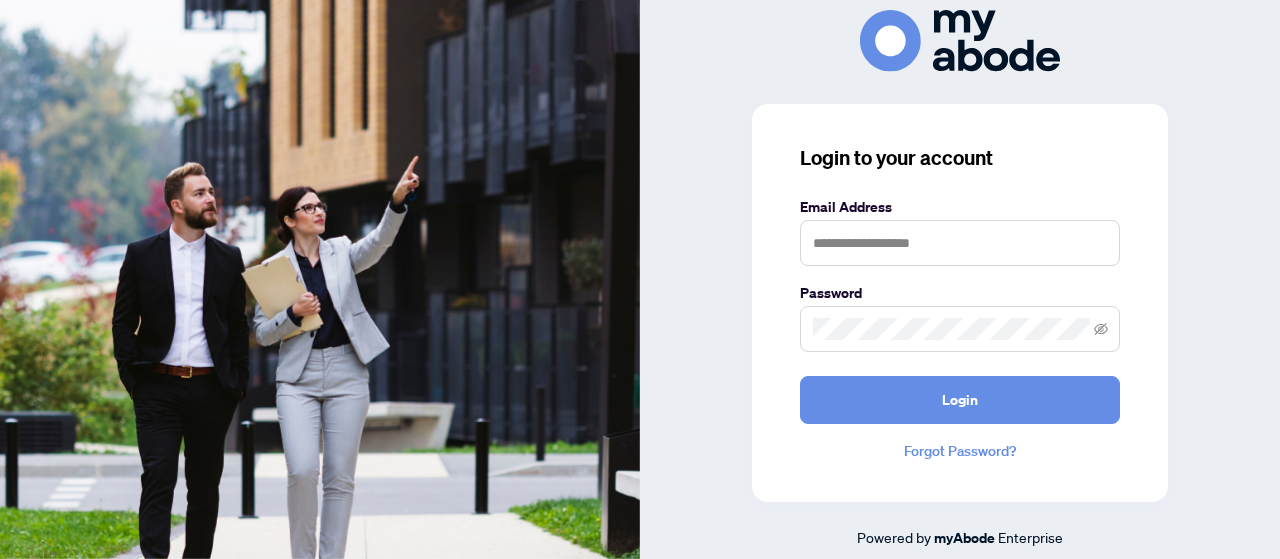 scroll, scrollTop: 0, scrollLeft: 0, axis: both 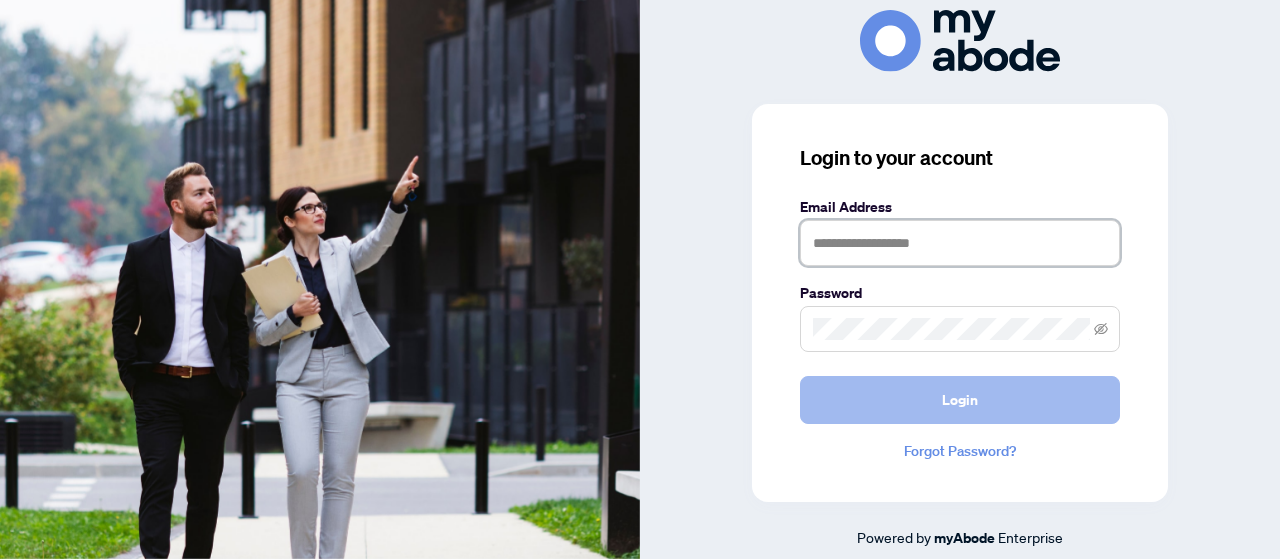 type on "**********" 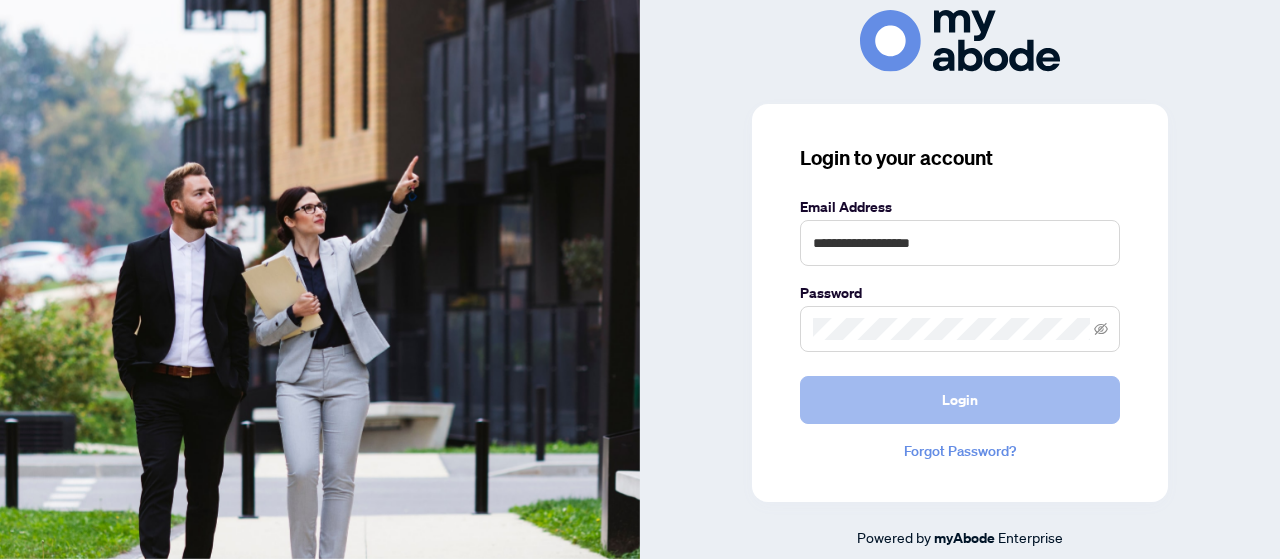 click on "Login" at bounding box center (960, 400) 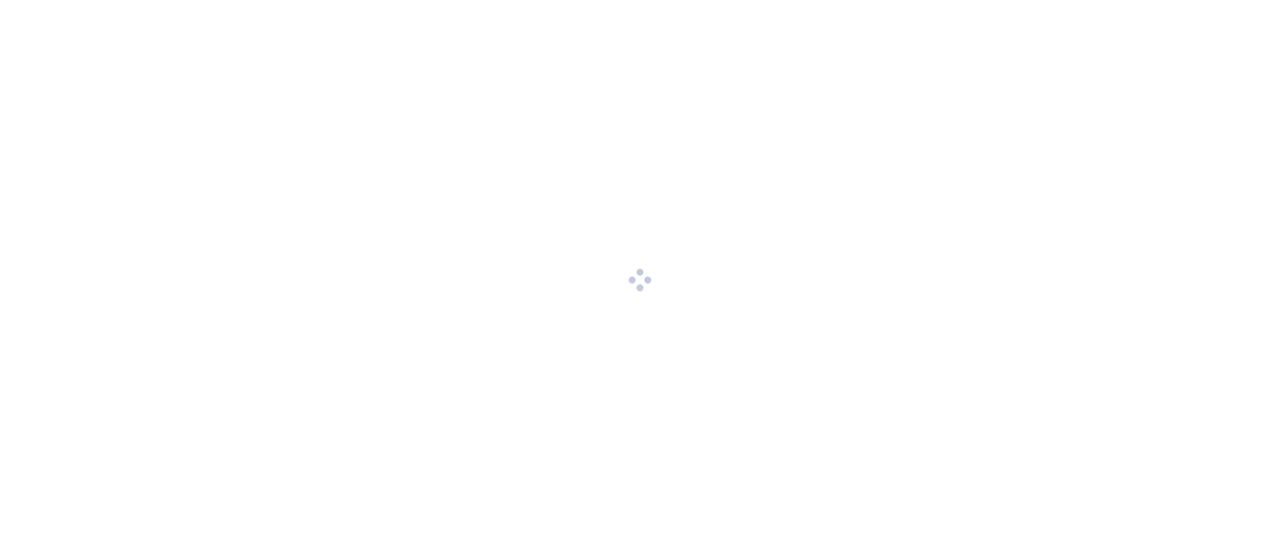 scroll, scrollTop: 0, scrollLeft: 0, axis: both 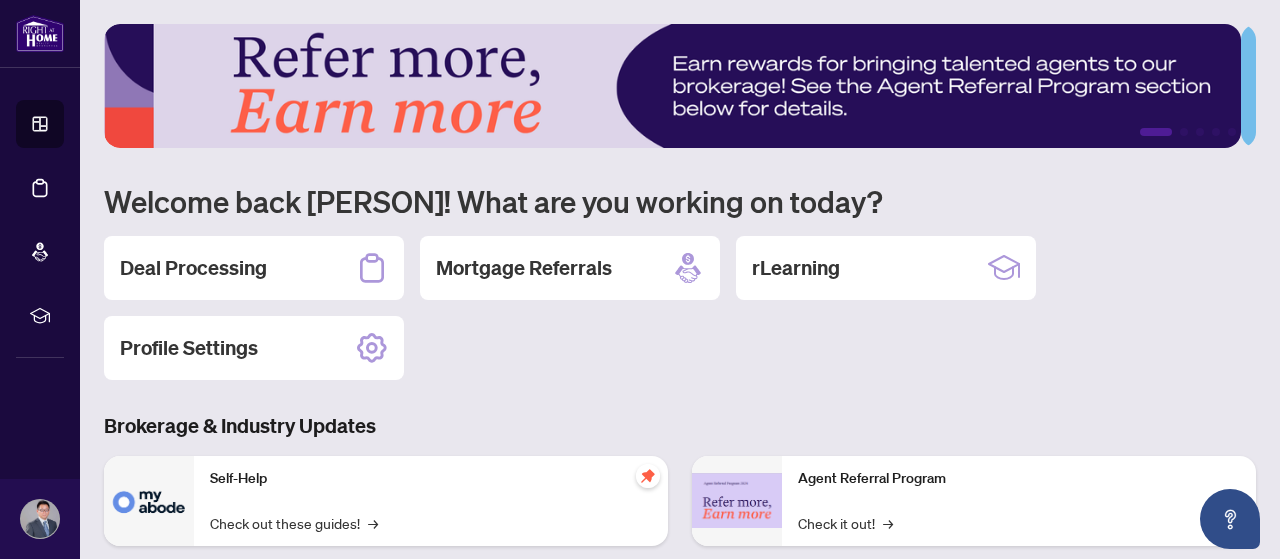 click on "Deal Processing" at bounding box center [193, 268] 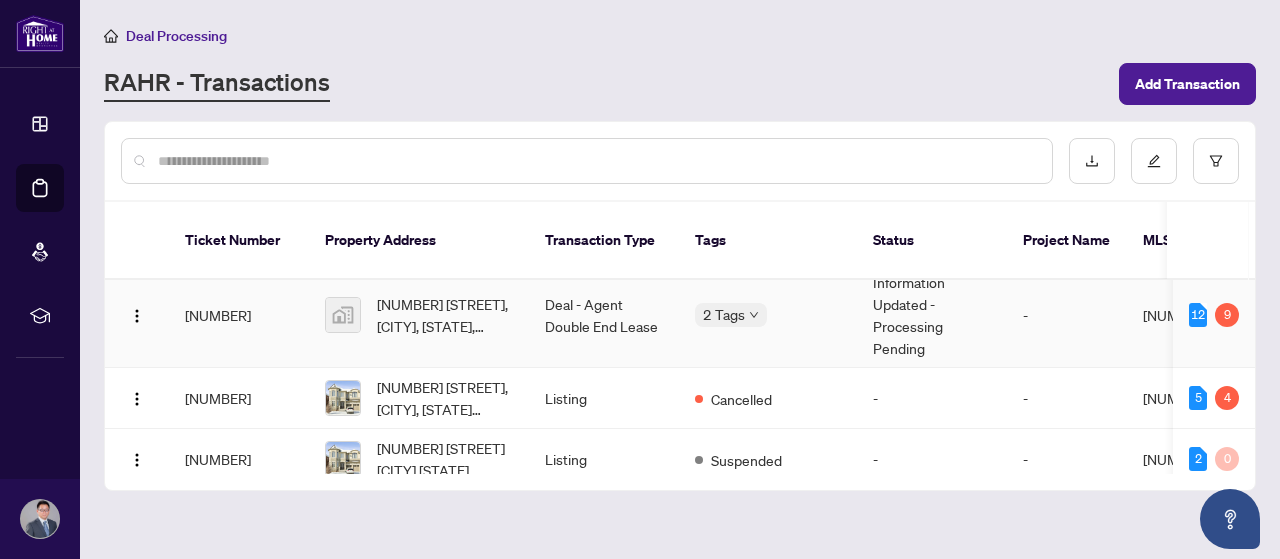 scroll, scrollTop: 0, scrollLeft: 0, axis: both 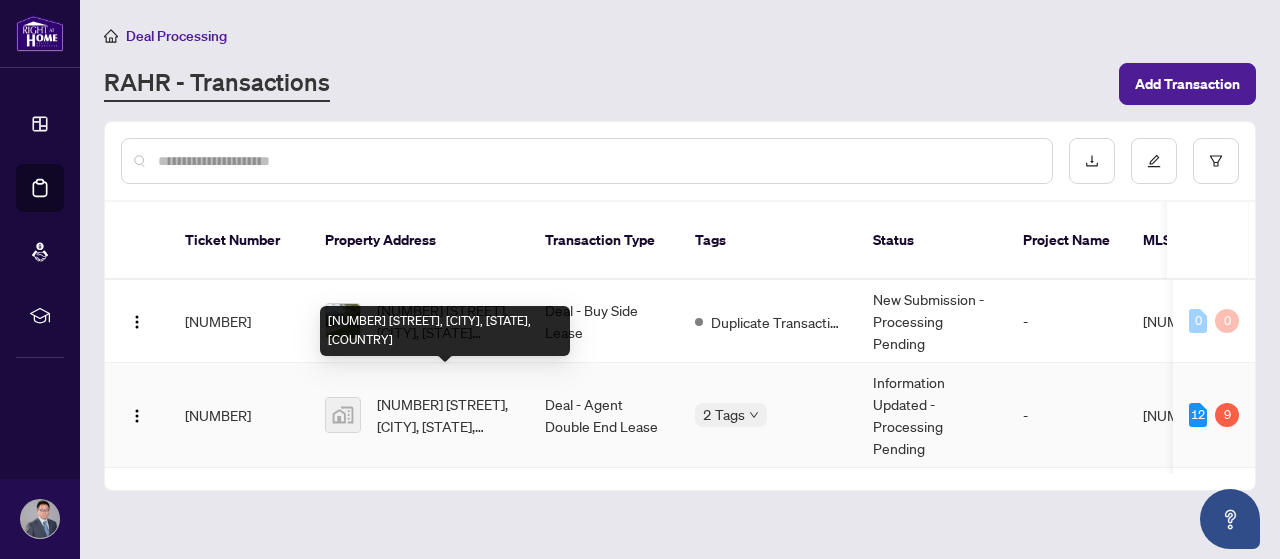 click on "[NUMBER] [STREET], [CITY], [PROVINCE], [COUNTRY]" at bounding box center [445, 415] 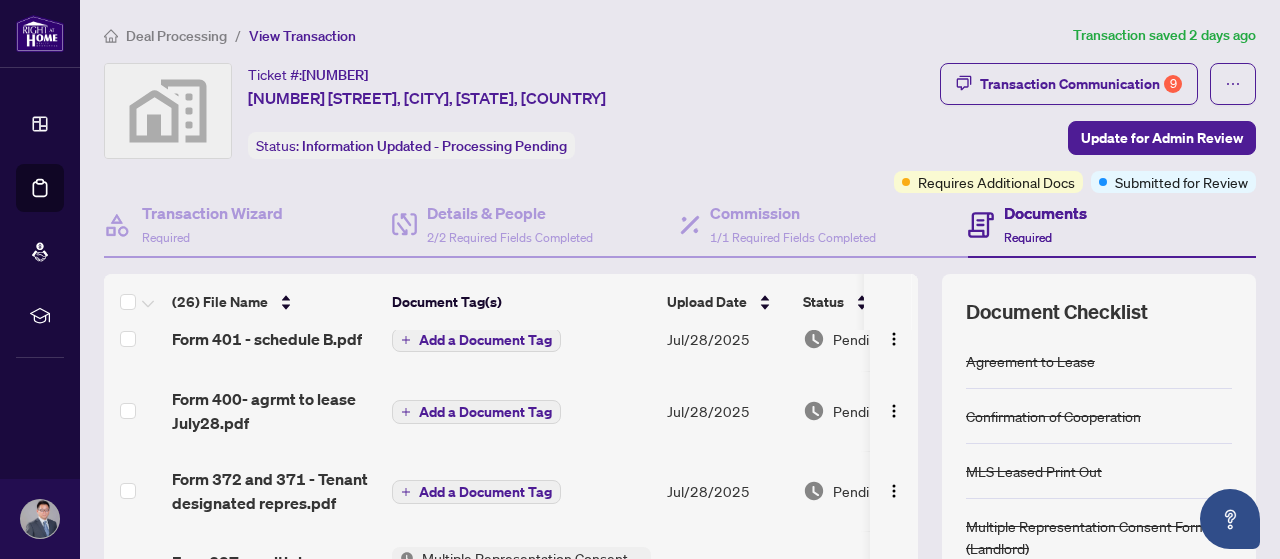 scroll, scrollTop: 200, scrollLeft: 0, axis: vertical 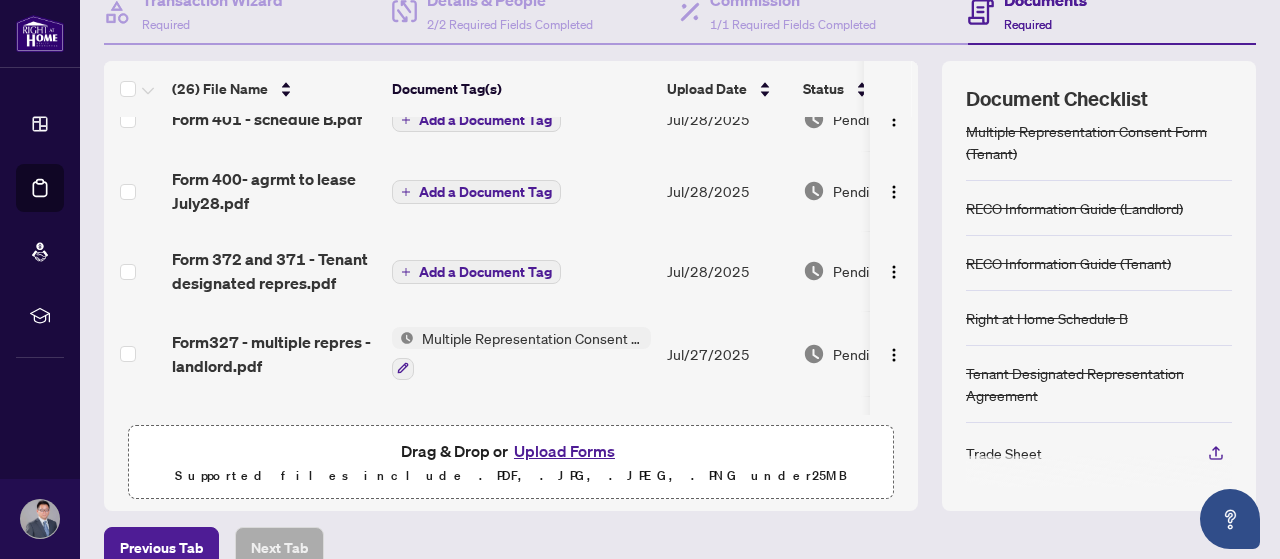 click on "Trade Sheet" at bounding box center [1004, 453] 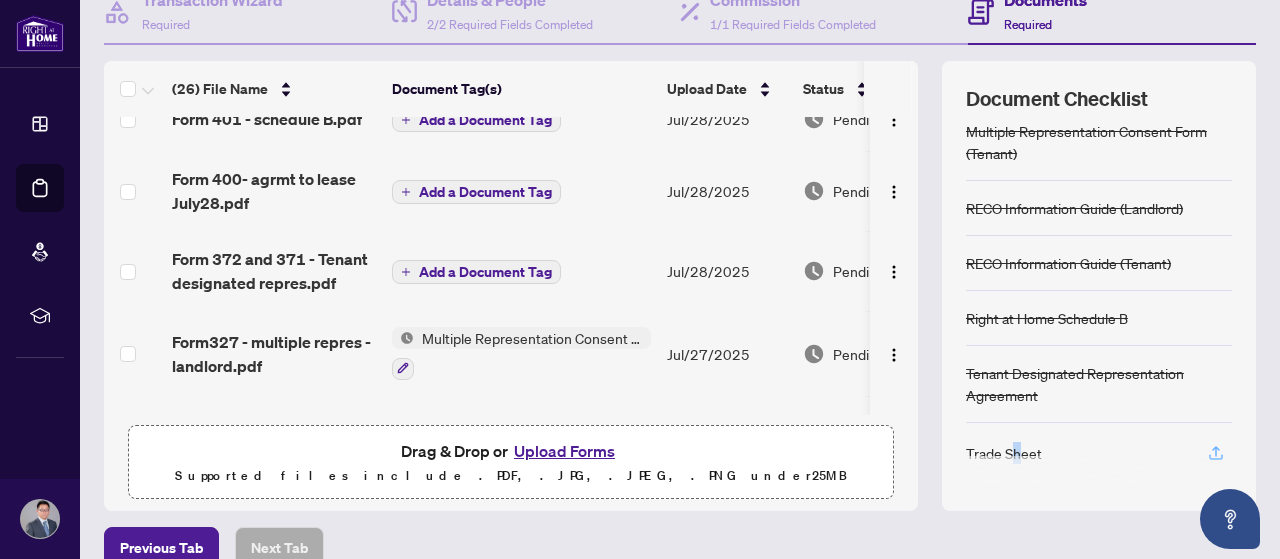 click 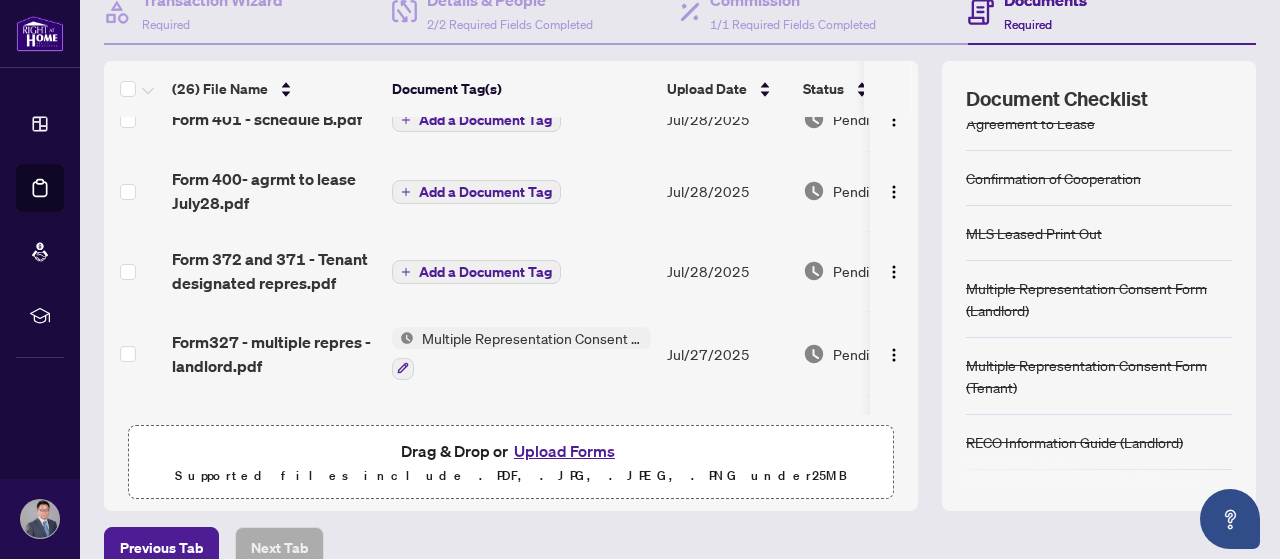 scroll, scrollTop: 0, scrollLeft: 0, axis: both 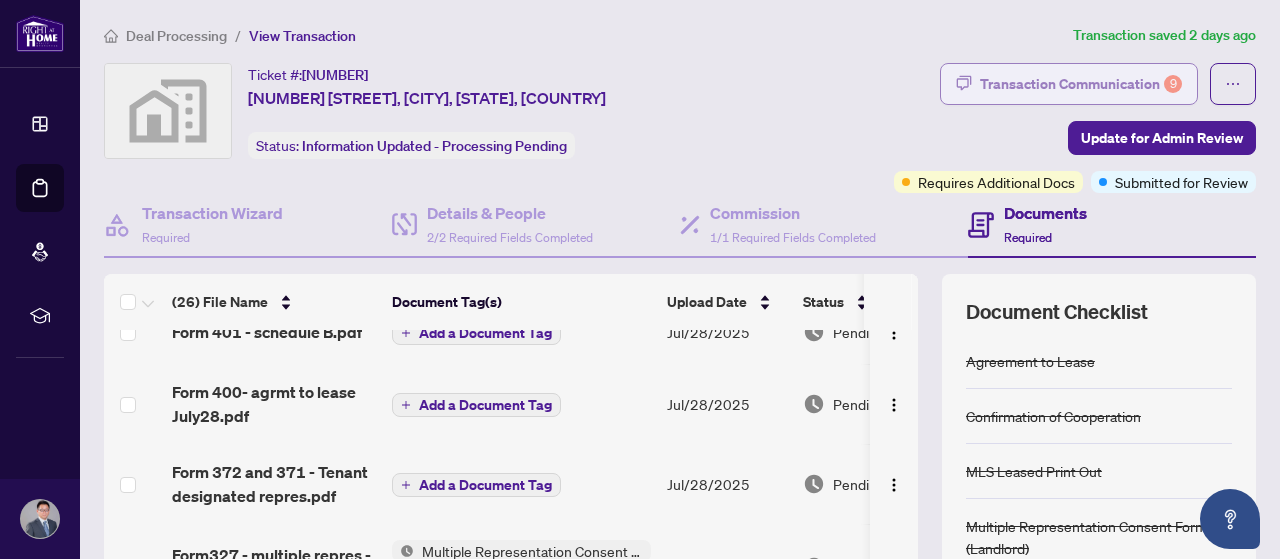 click on "Transaction Communication 9" at bounding box center [1081, 84] 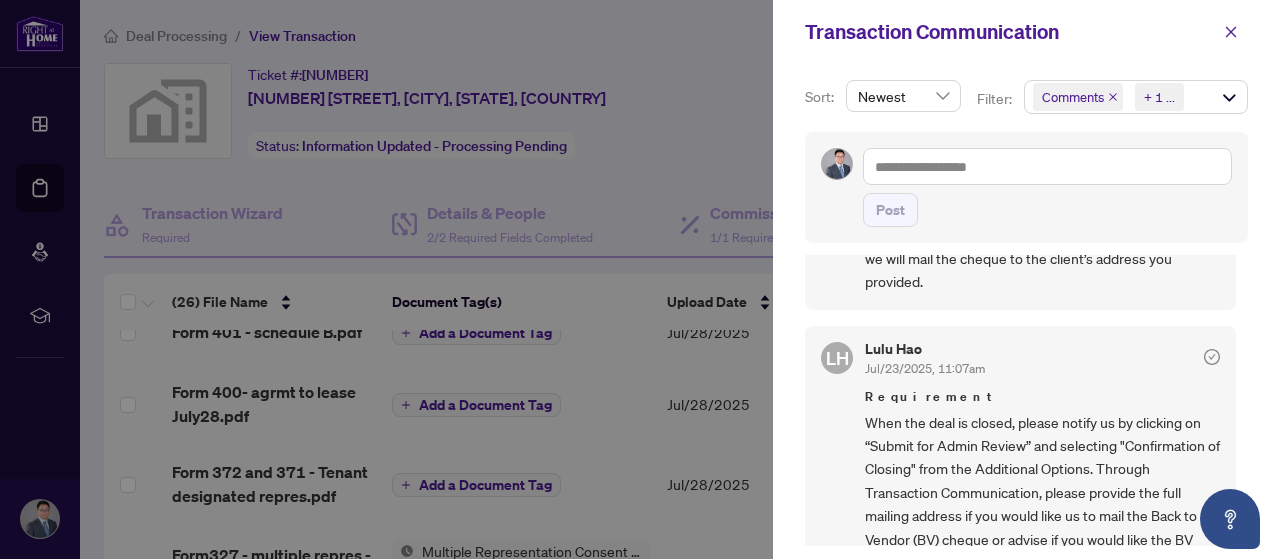 scroll, scrollTop: 1300, scrollLeft: 0, axis: vertical 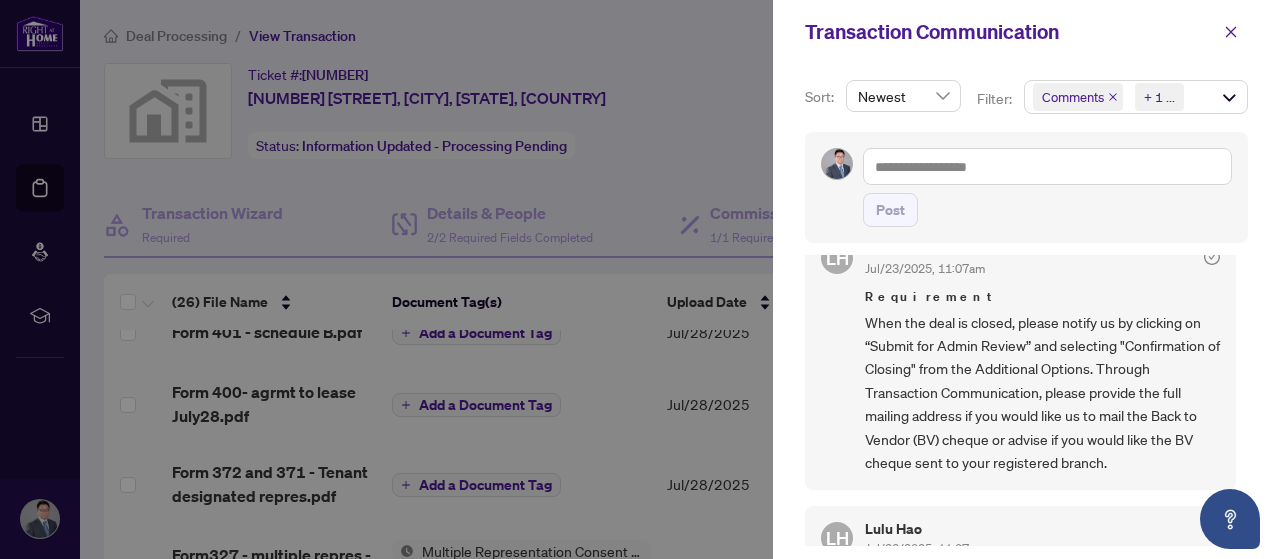click at bounding box center [640, 279] 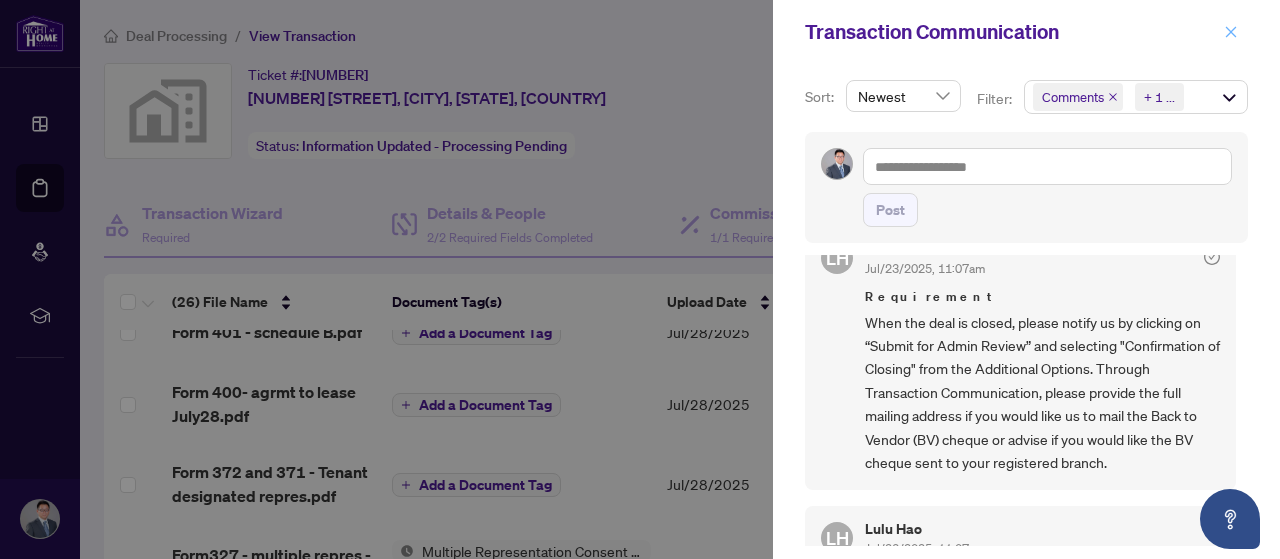 click 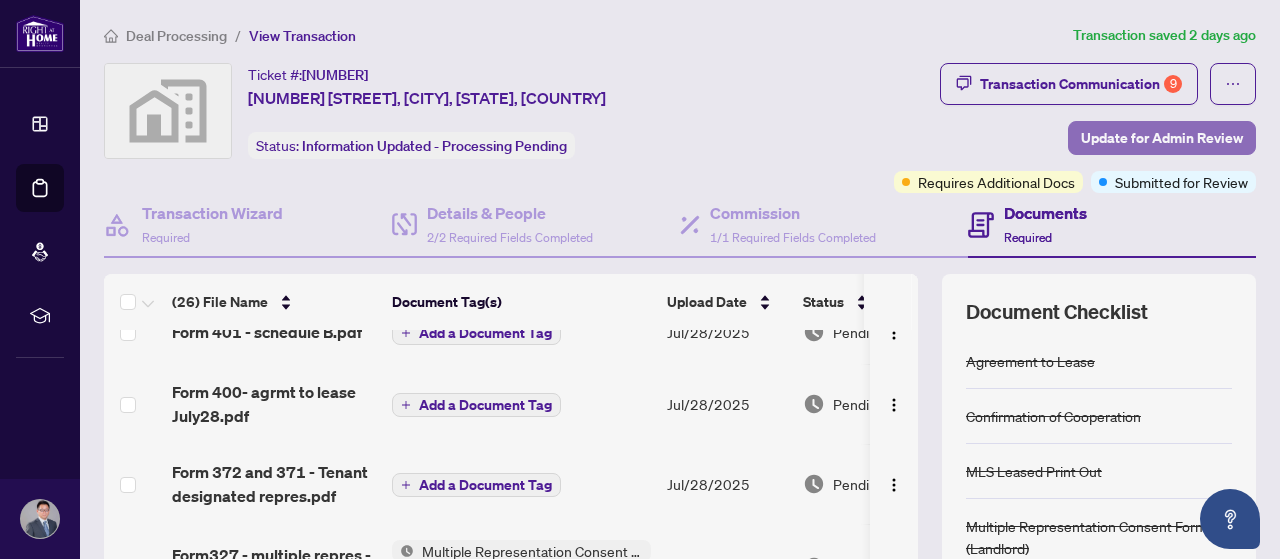 click on "Update for Admin Review" at bounding box center (1162, 138) 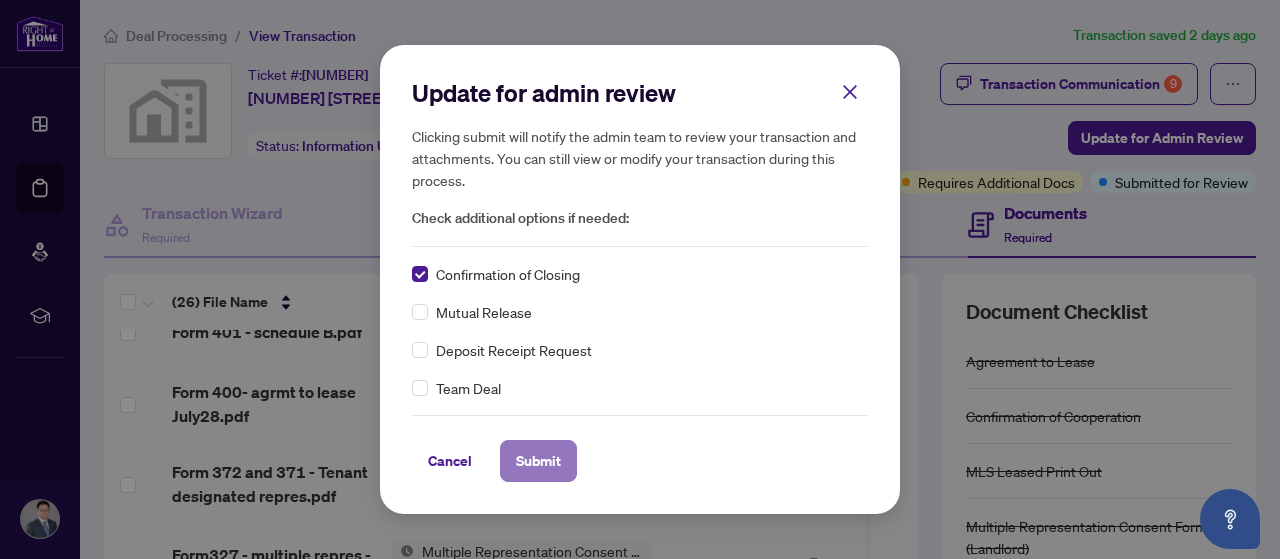 click on "Submit" at bounding box center (538, 461) 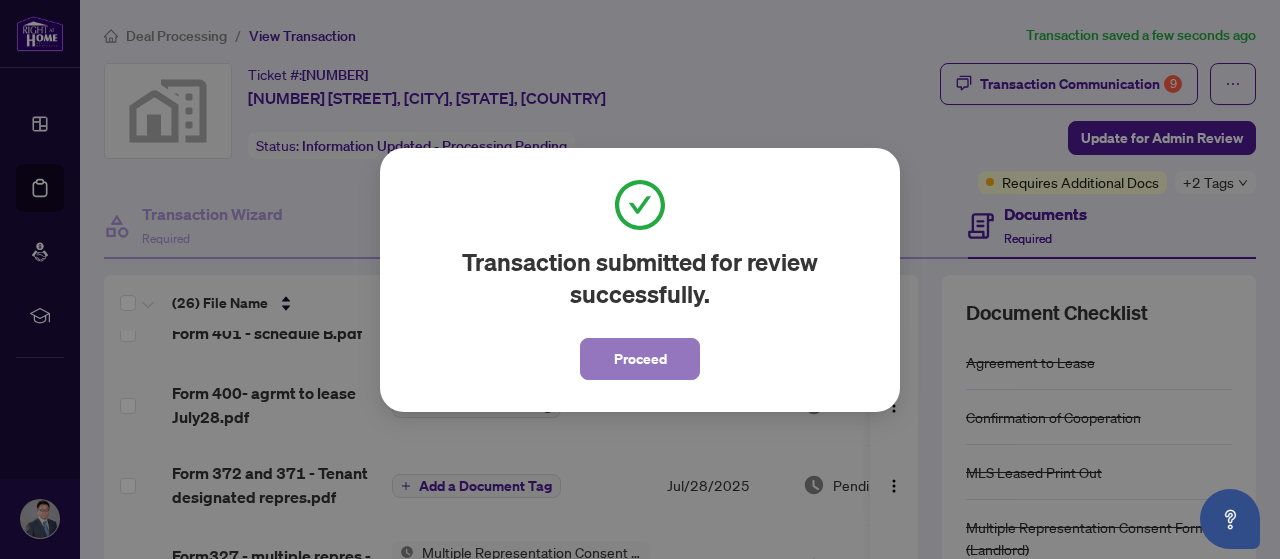 click on "Proceed" at bounding box center [640, 359] 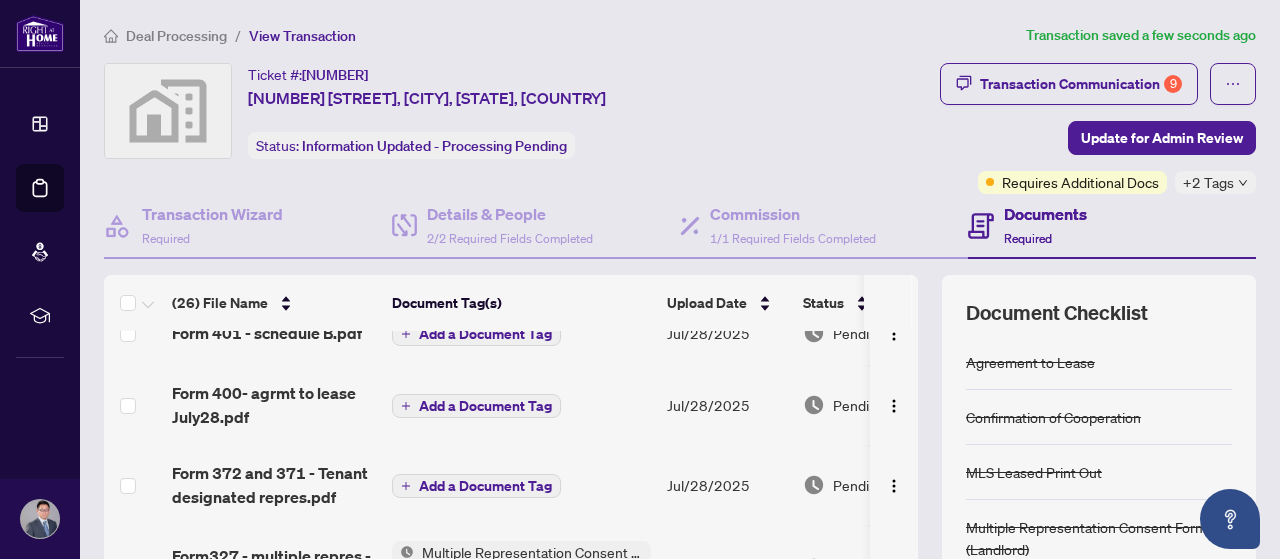 scroll, scrollTop: 0, scrollLeft: 0, axis: both 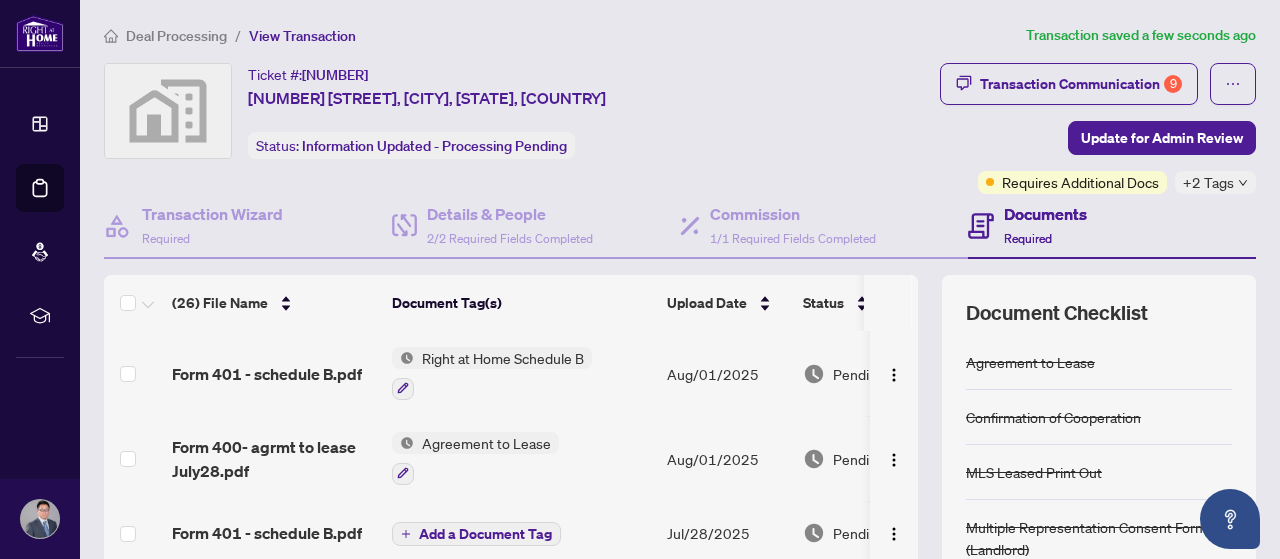 click on "Deal Processing" at bounding box center (176, 36) 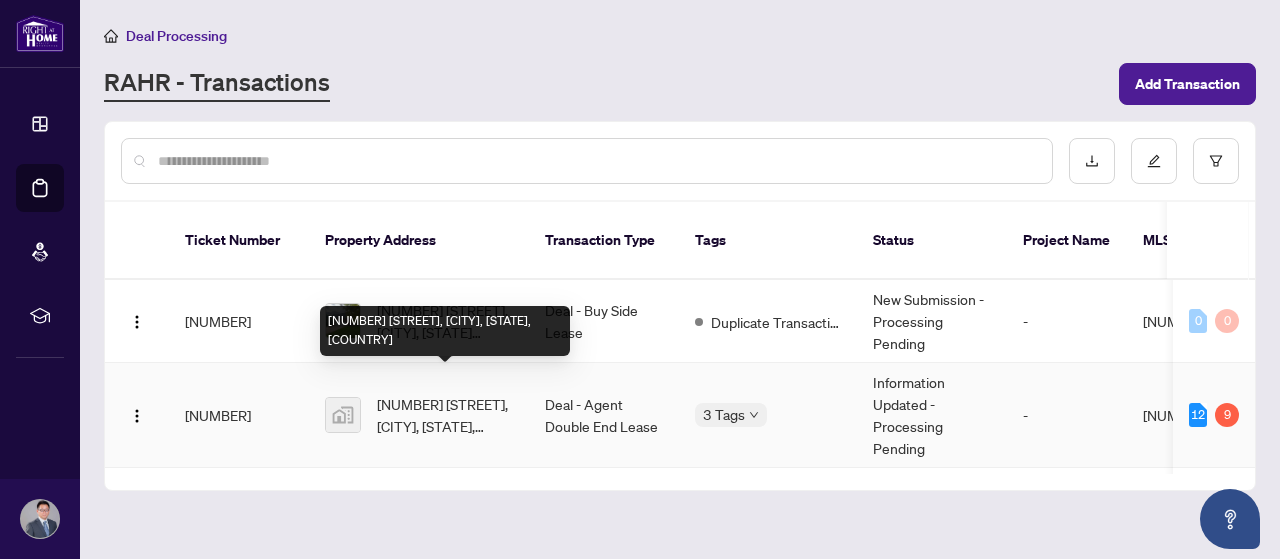 click on "[NUMBER] [STREET], [CITY], [PROVINCE], [COUNTRY]" at bounding box center [445, 415] 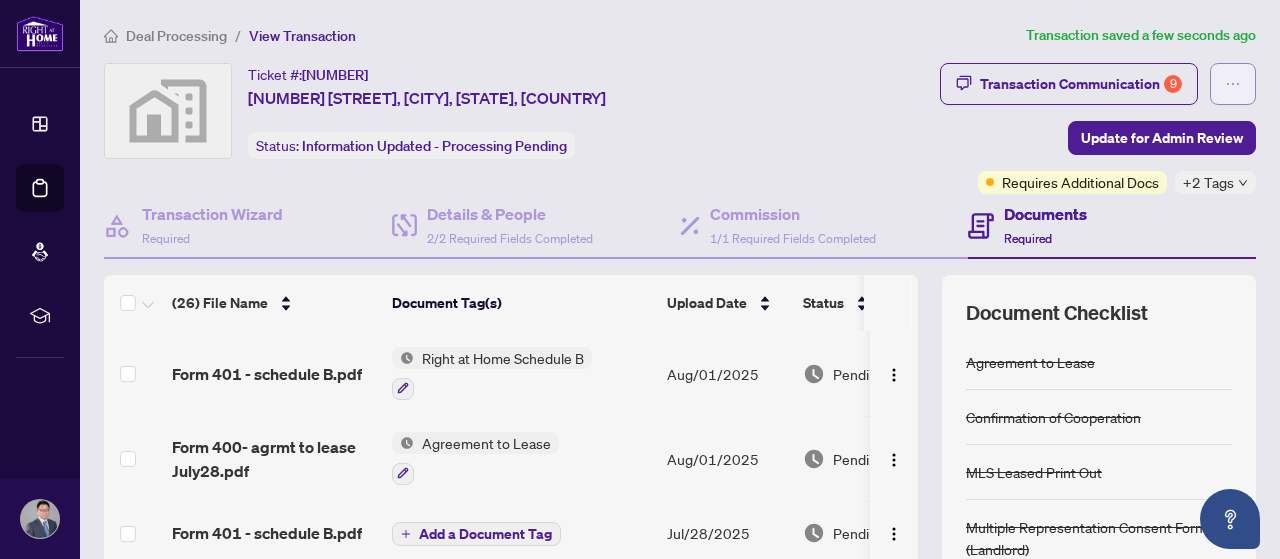 click 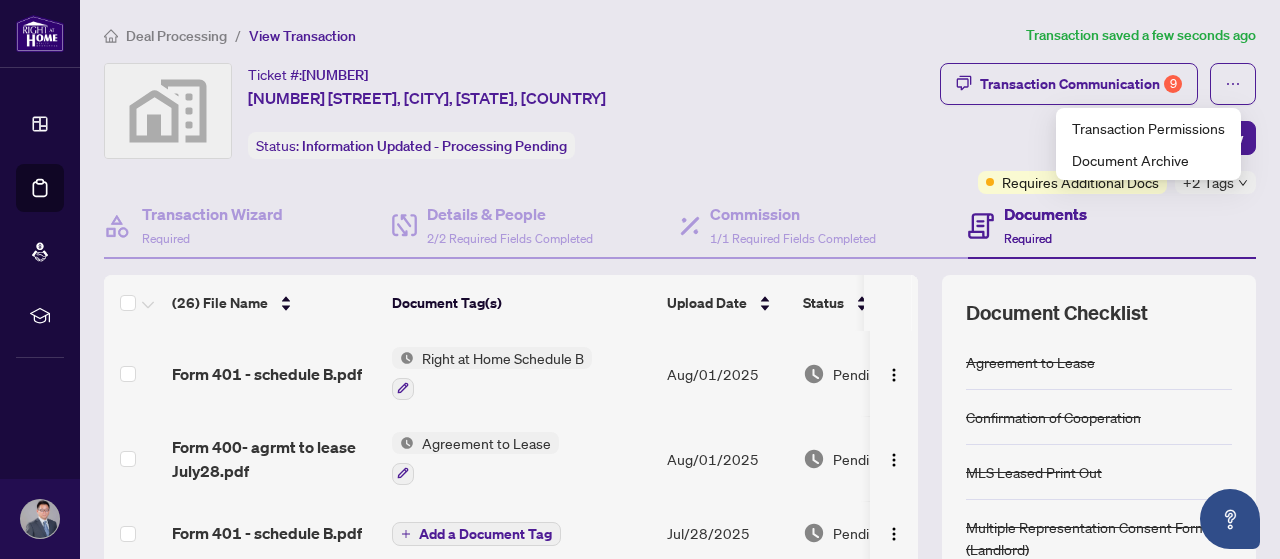 click on "Transaction Communication 9 Update for Admin Review Requires Additional Docs +2 Tags" at bounding box center [1016, 128] 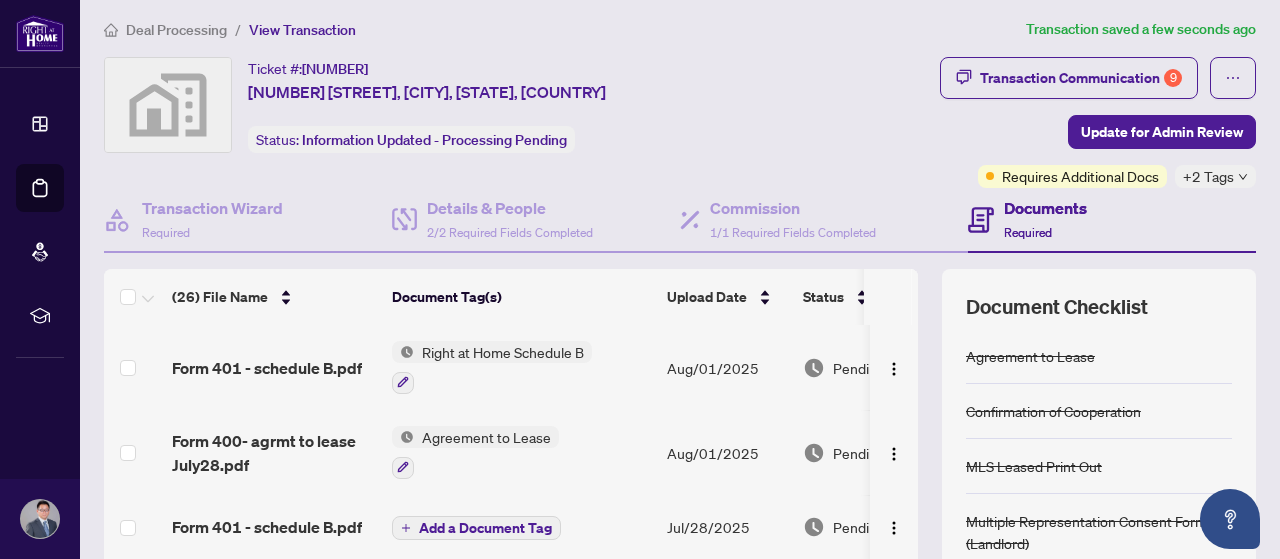 scroll, scrollTop: 0, scrollLeft: 0, axis: both 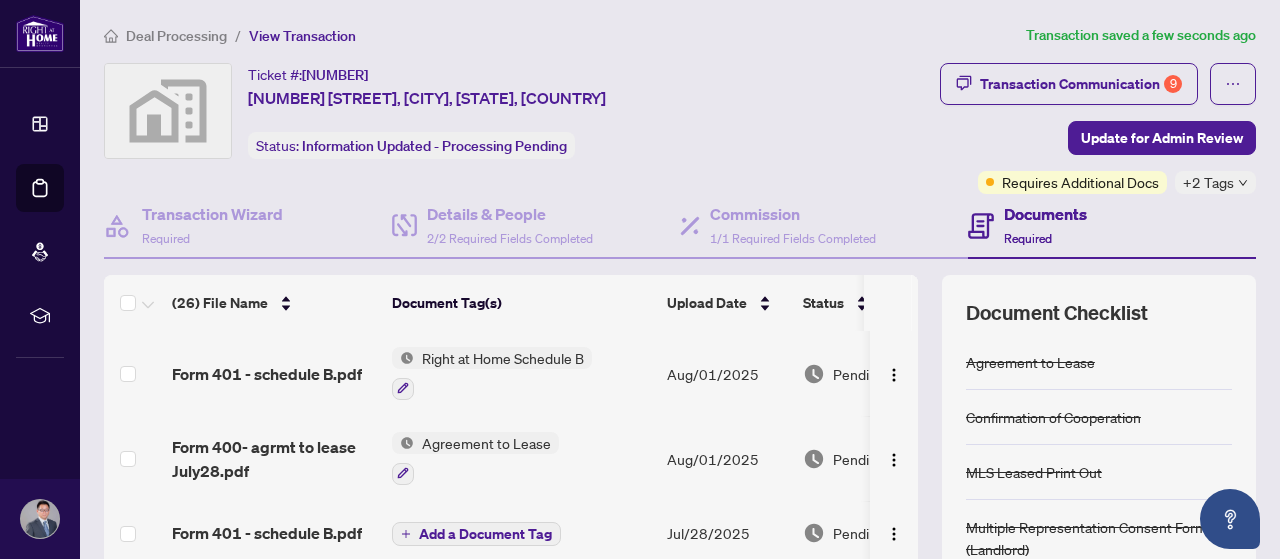 click on "Documents" at bounding box center (1045, 214) 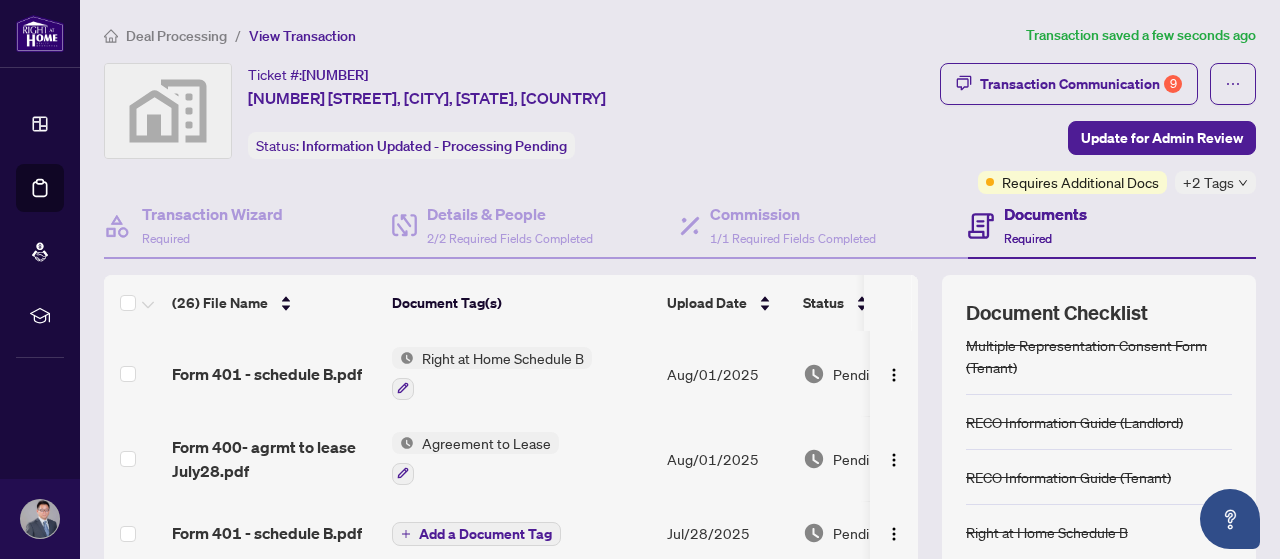 scroll, scrollTop: 159, scrollLeft: 0, axis: vertical 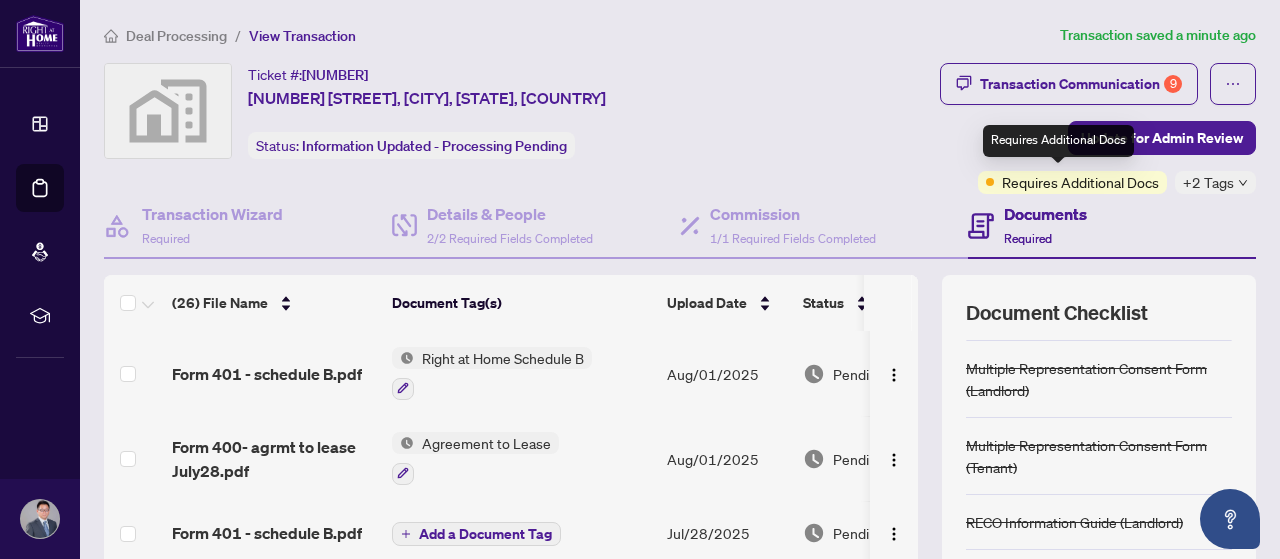 click on "Documents Required" at bounding box center (1112, 226) 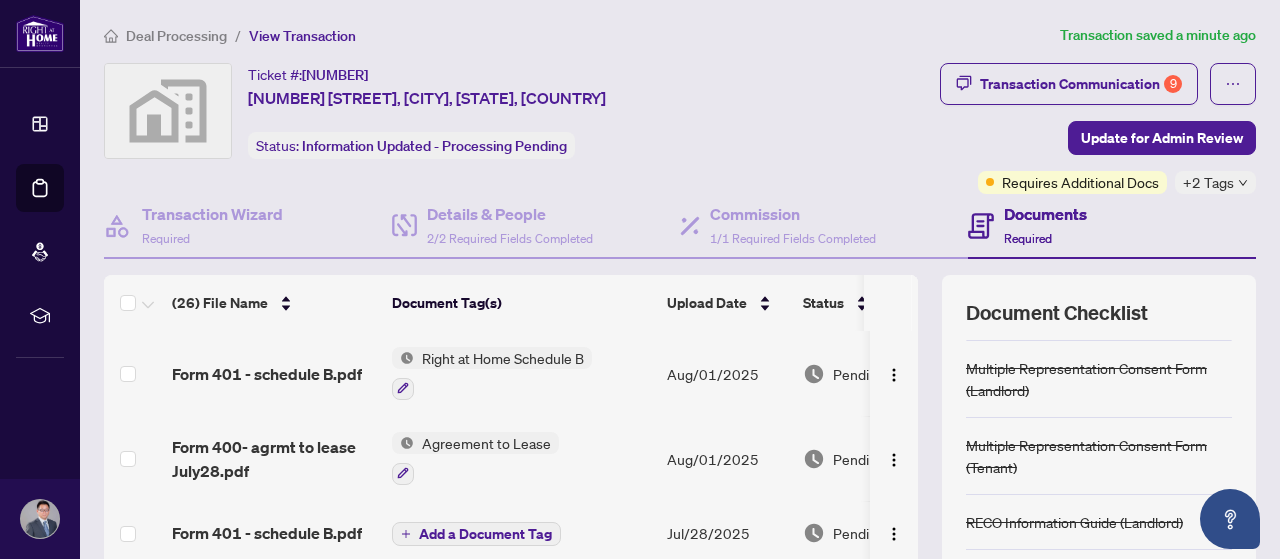 click 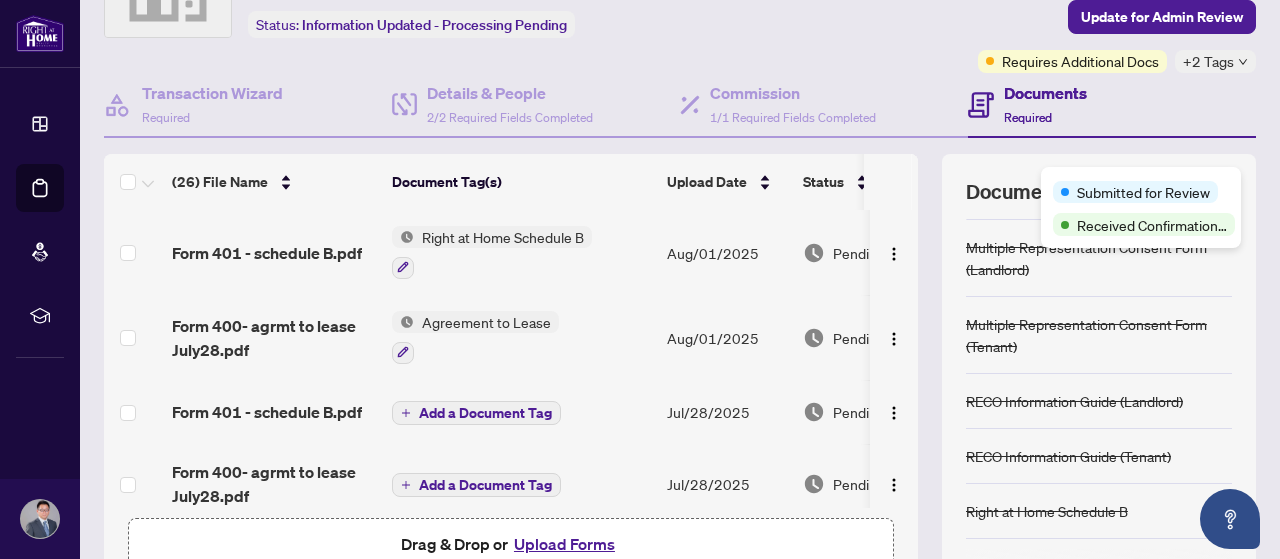 scroll, scrollTop: 0, scrollLeft: 0, axis: both 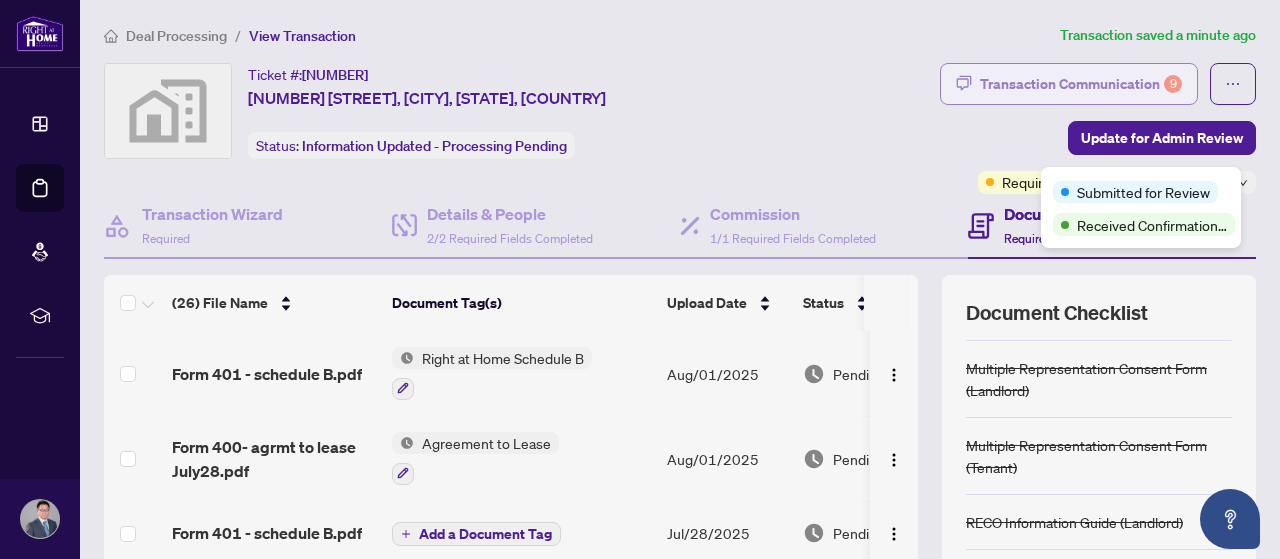 click on "Transaction Communication 9" at bounding box center (1081, 84) 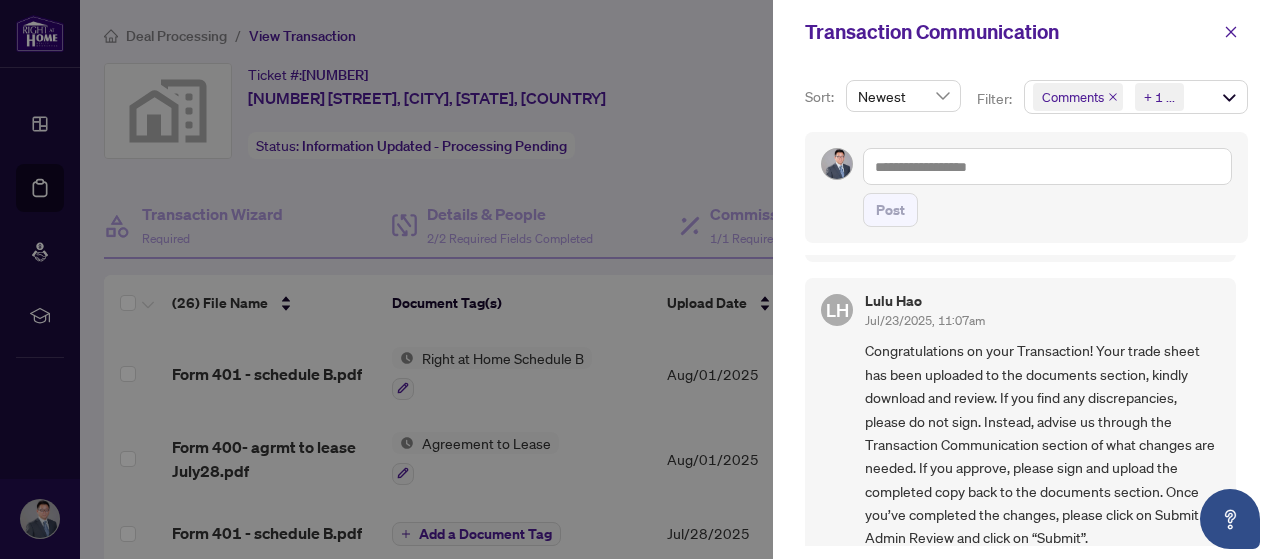 scroll, scrollTop: 1500, scrollLeft: 0, axis: vertical 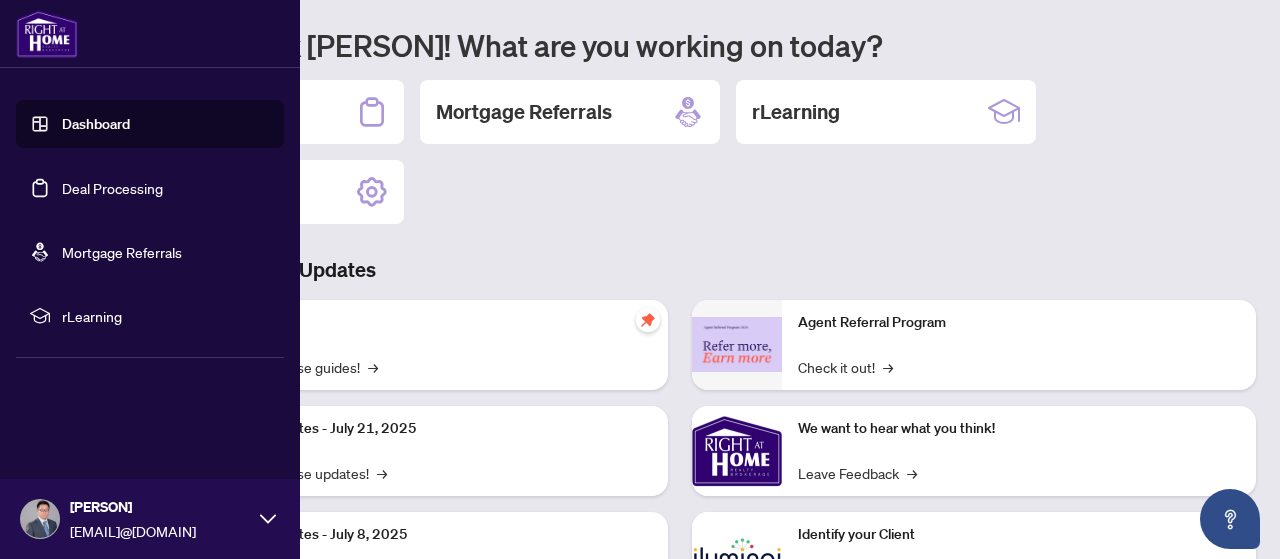 click on "Dashboard" at bounding box center (96, 124) 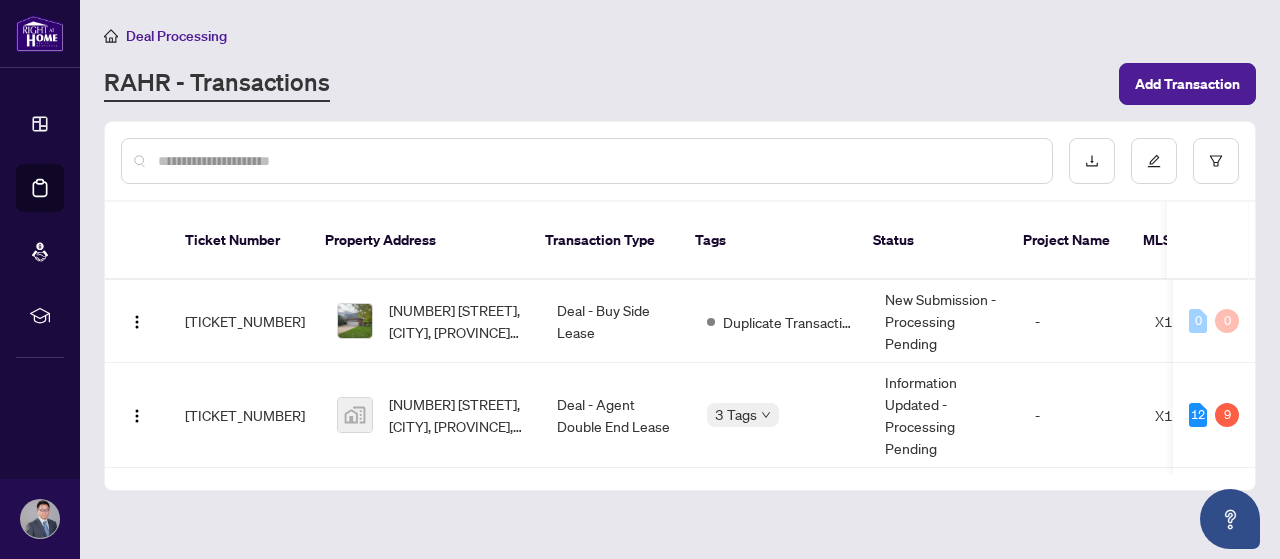 scroll, scrollTop: 0, scrollLeft: 0, axis: both 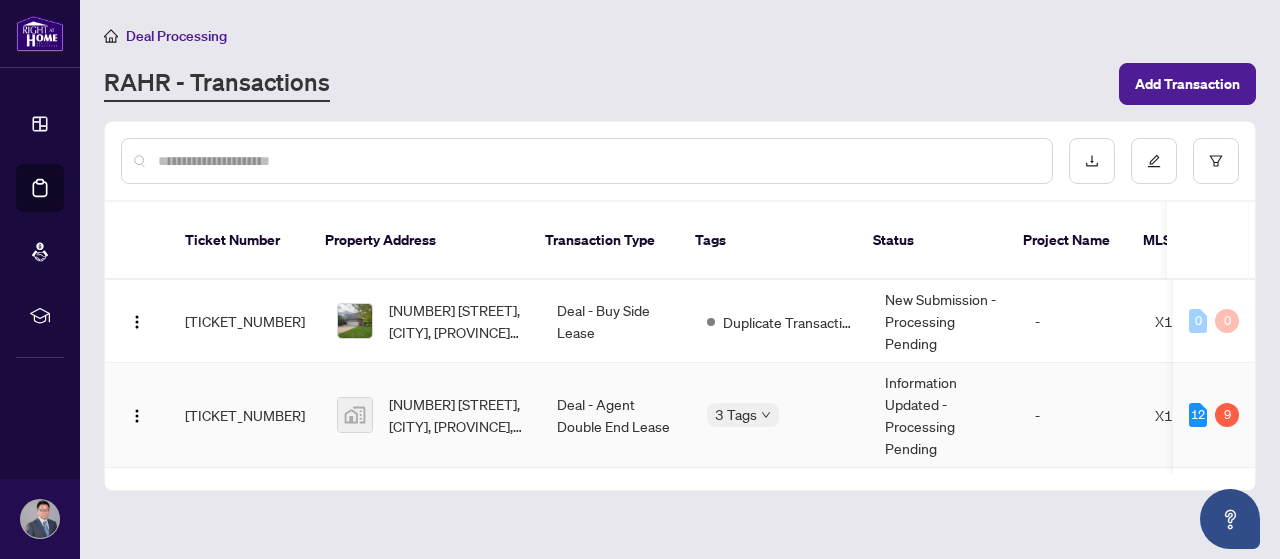 click on "[TICKET_NUMBER]" at bounding box center [245, 415] 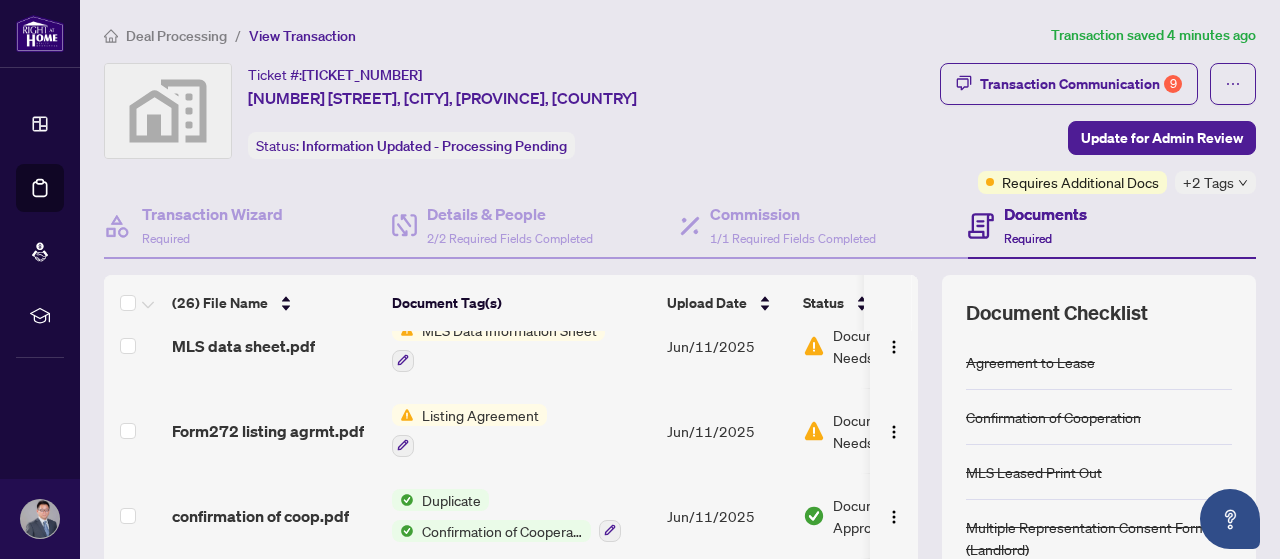scroll, scrollTop: 1813, scrollLeft: 0, axis: vertical 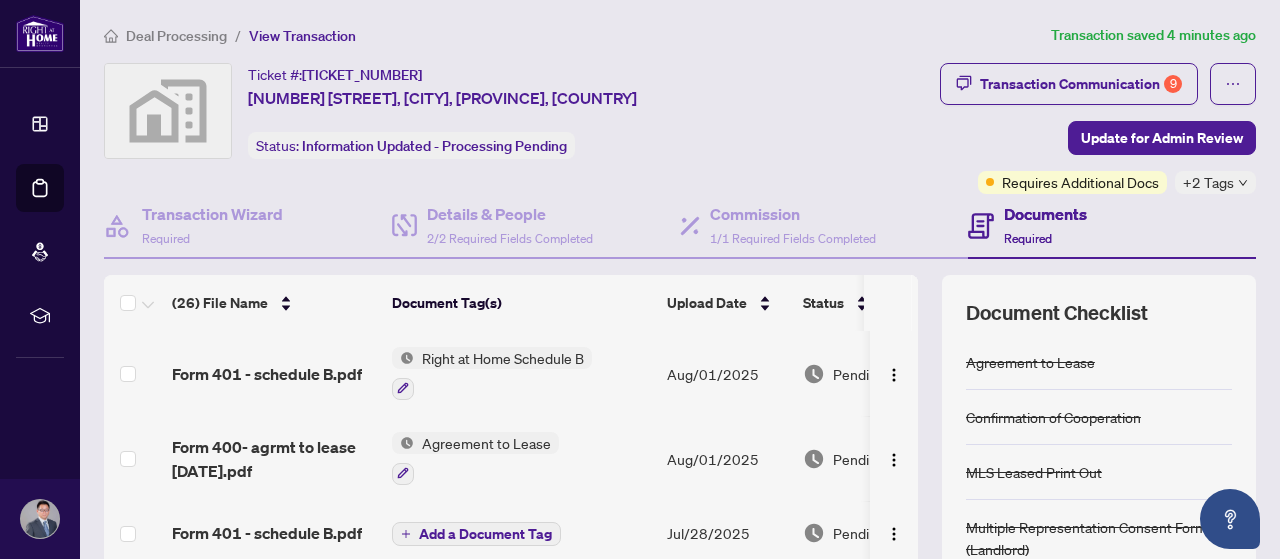 click on "Documents" at bounding box center [1045, 214] 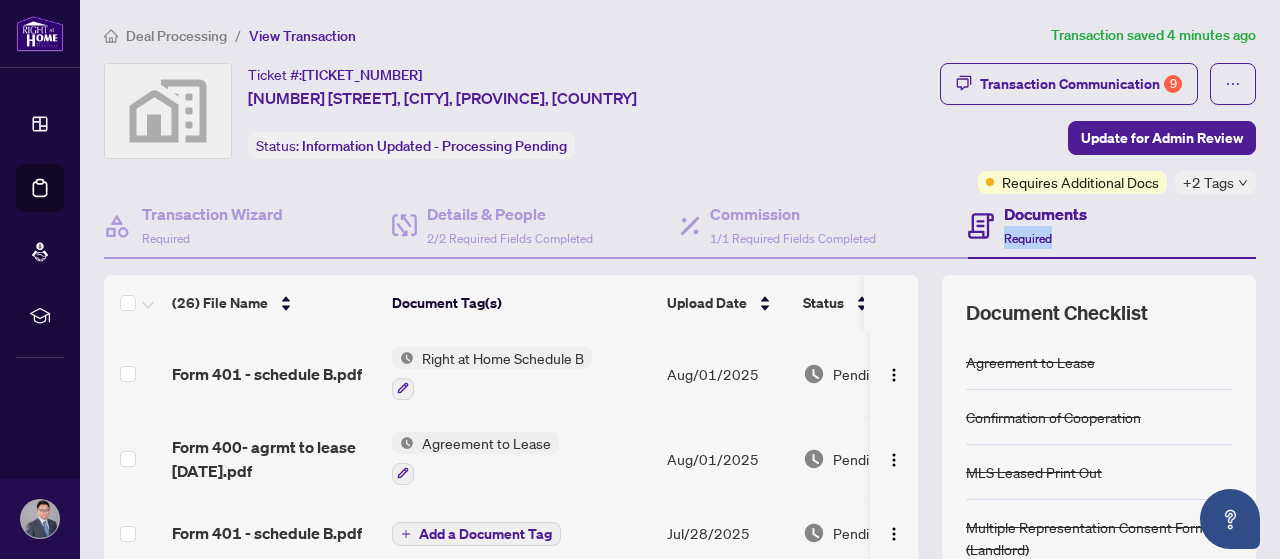 click on "Required" at bounding box center (1028, 238) 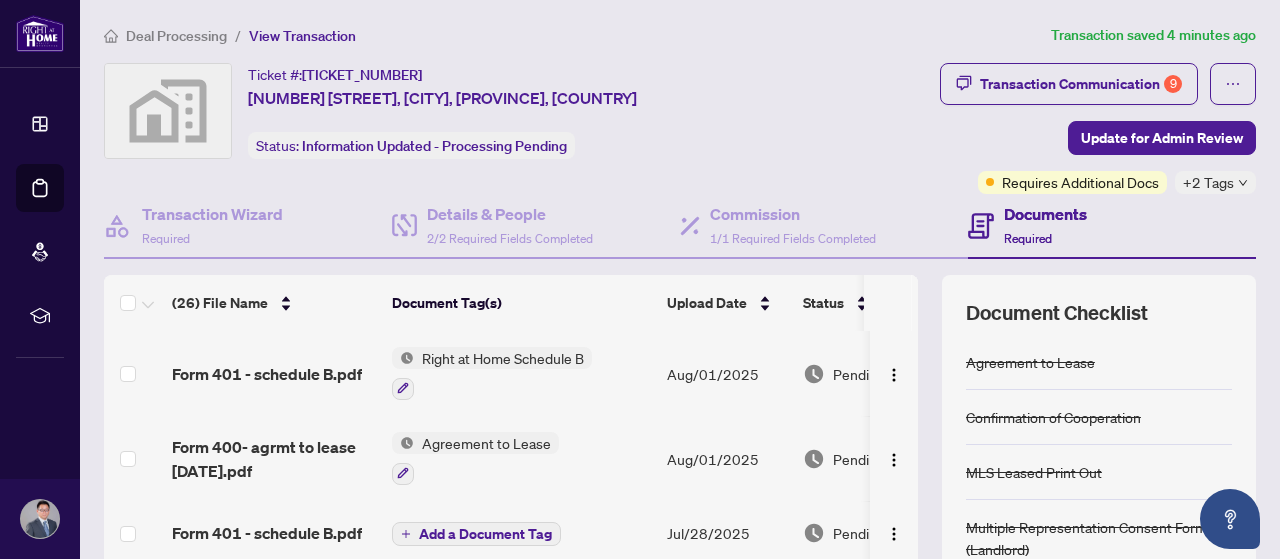 click on "Documents Required" at bounding box center (1112, 226) 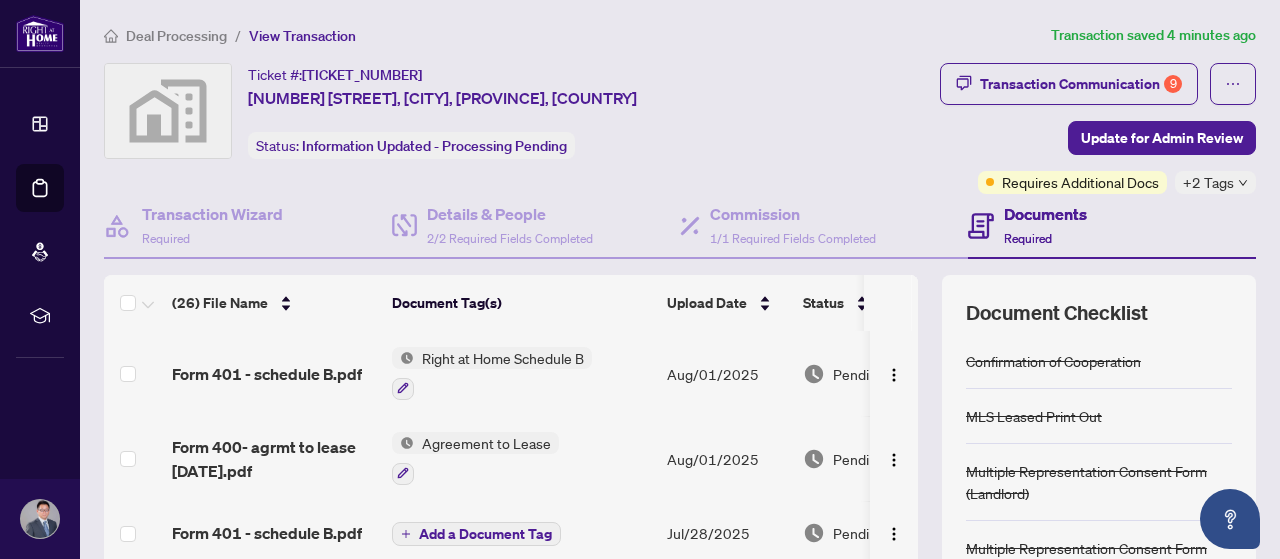scroll, scrollTop: 0, scrollLeft: 0, axis: both 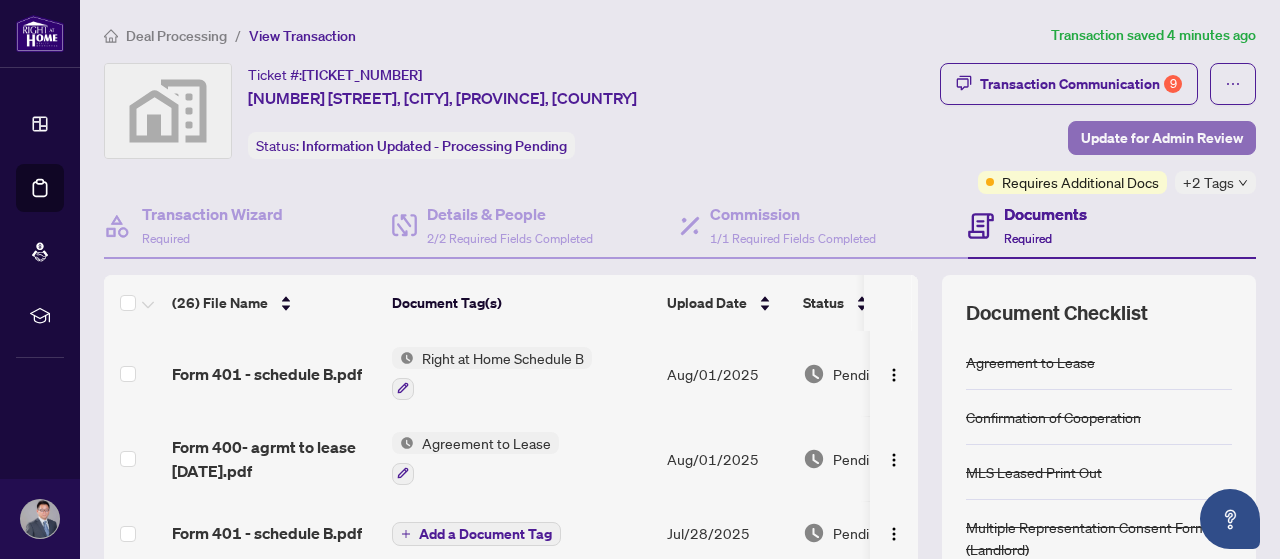 click on "Update for Admin Review" at bounding box center [1162, 138] 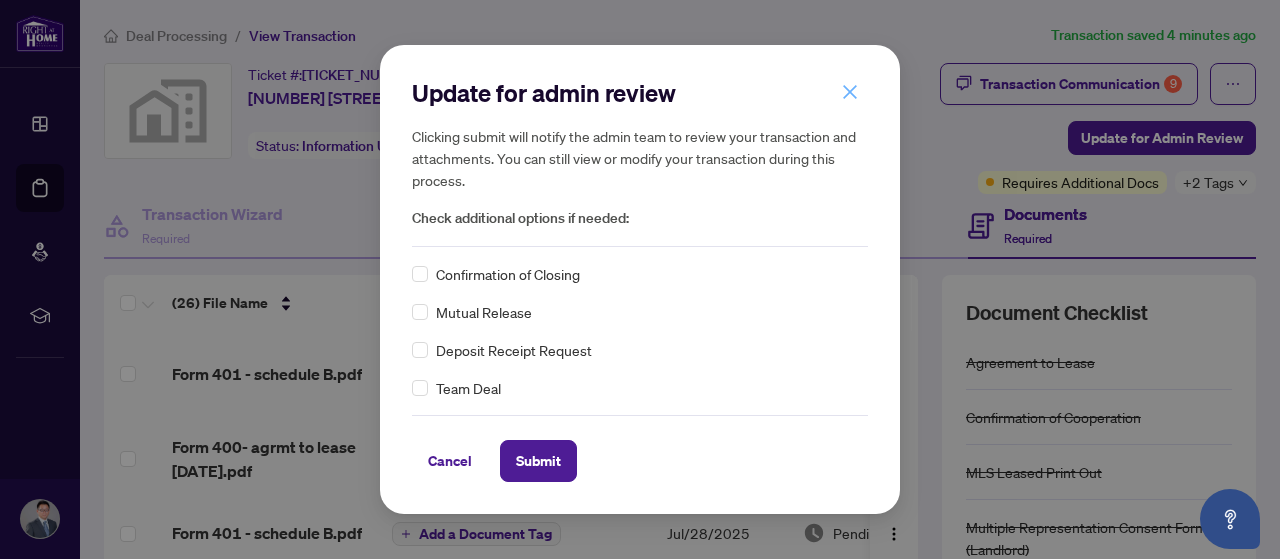 click 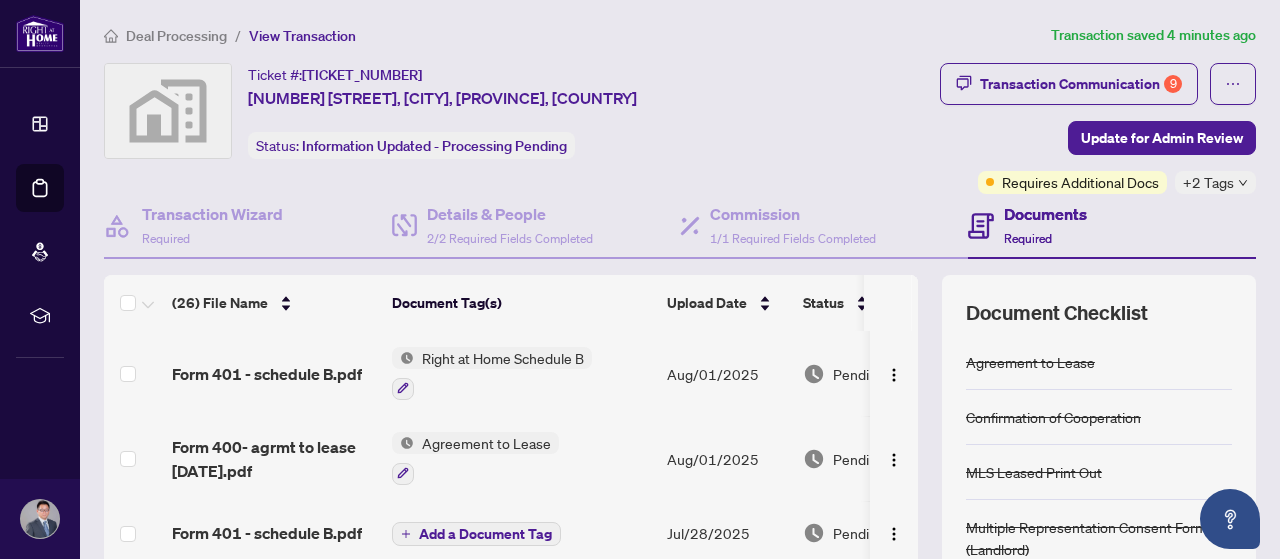 click on "Transaction saved   4 minutes ago" at bounding box center [1153, 35] 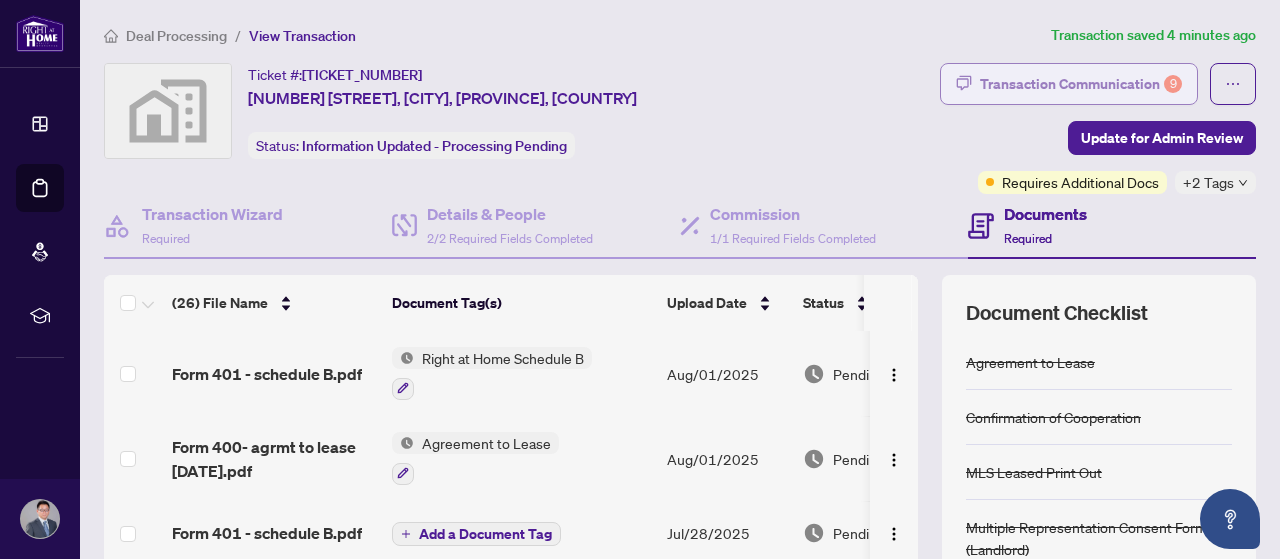 click on "Transaction Communication 9" at bounding box center [1081, 84] 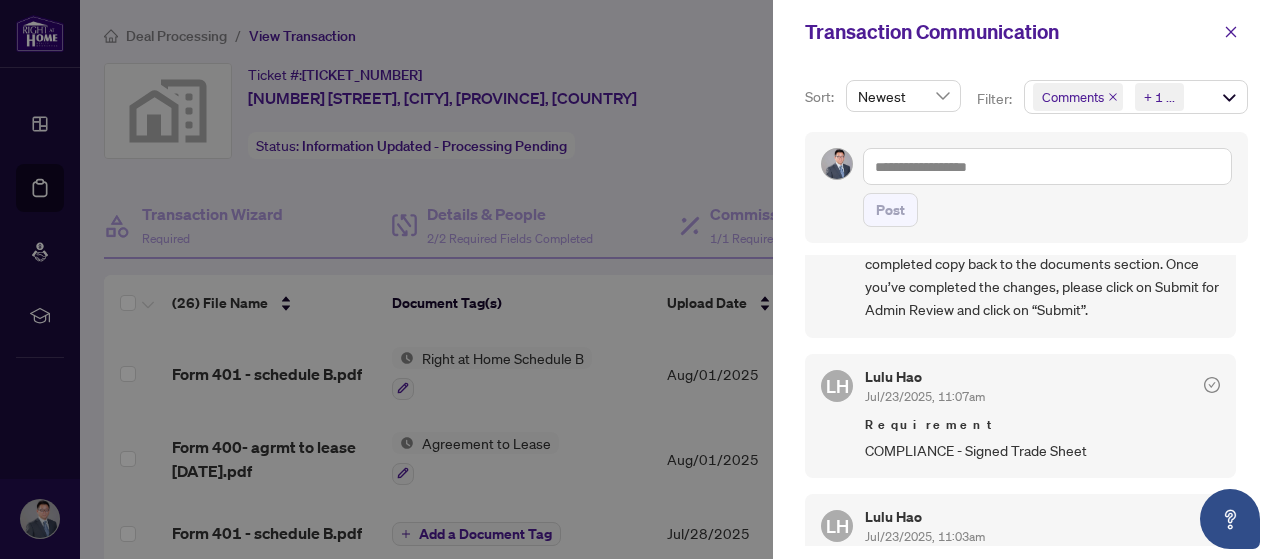 scroll, scrollTop: 1800, scrollLeft: 0, axis: vertical 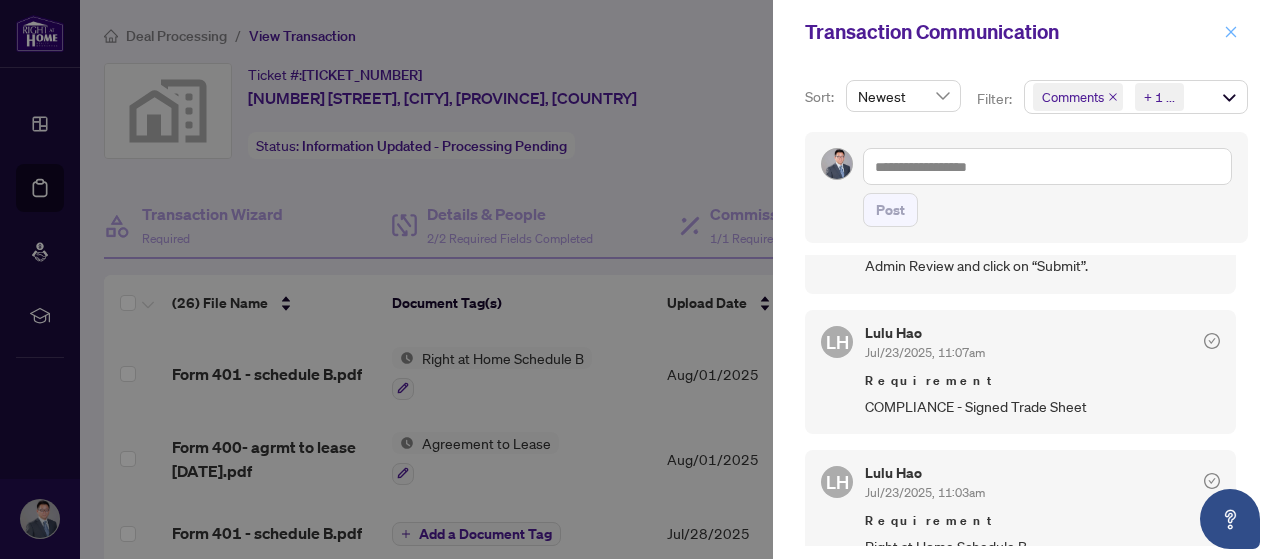 click at bounding box center [1231, 32] 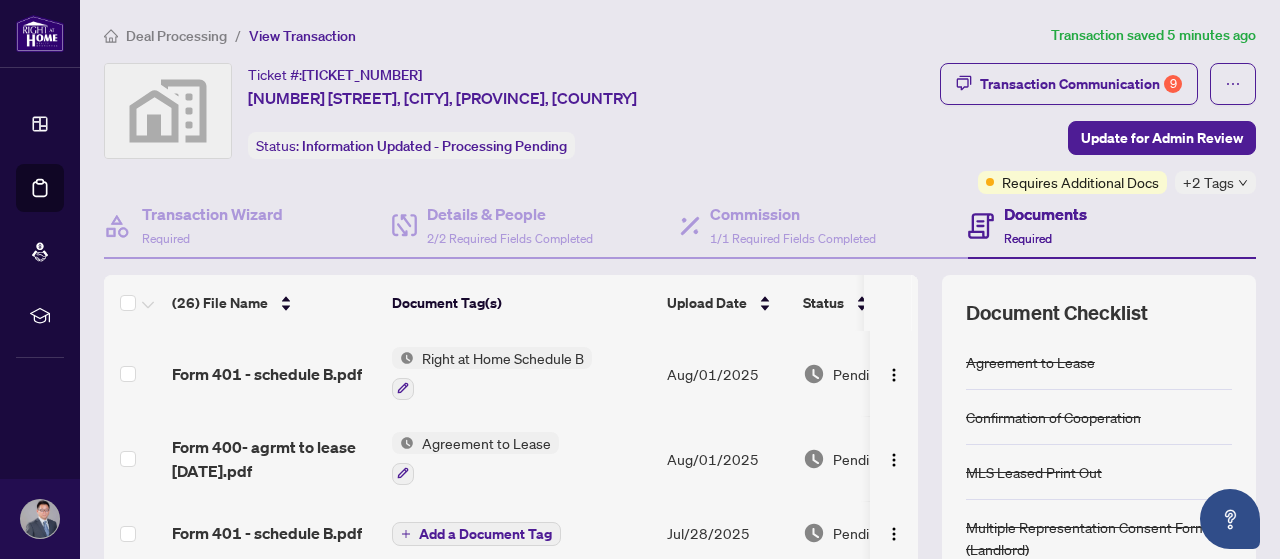 click 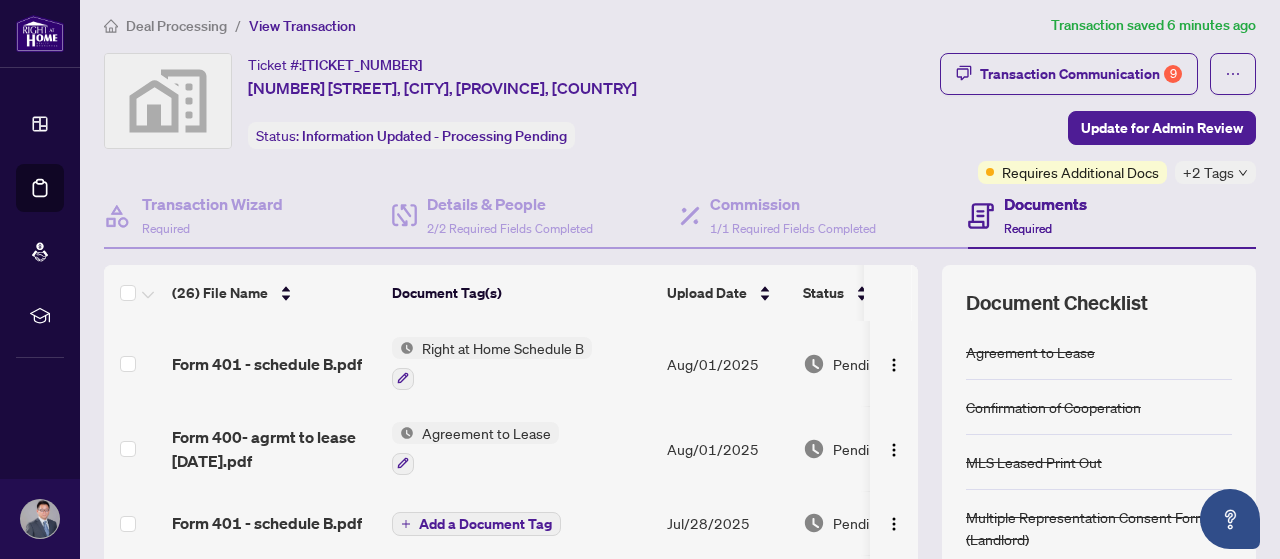 scroll, scrollTop: 0, scrollLeft: 0, axis: both 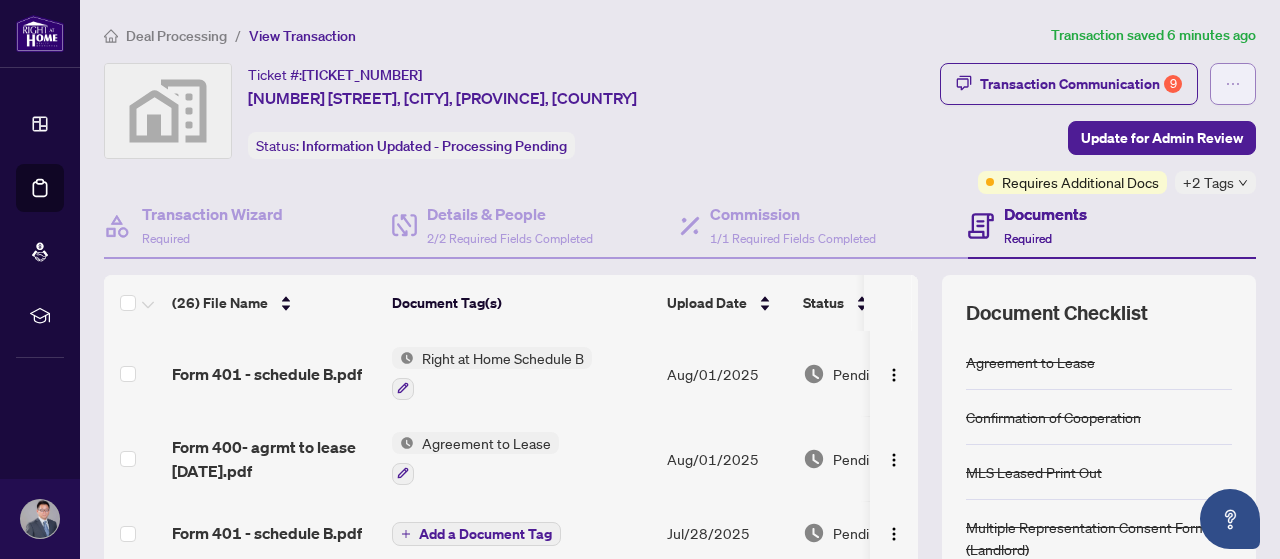 click 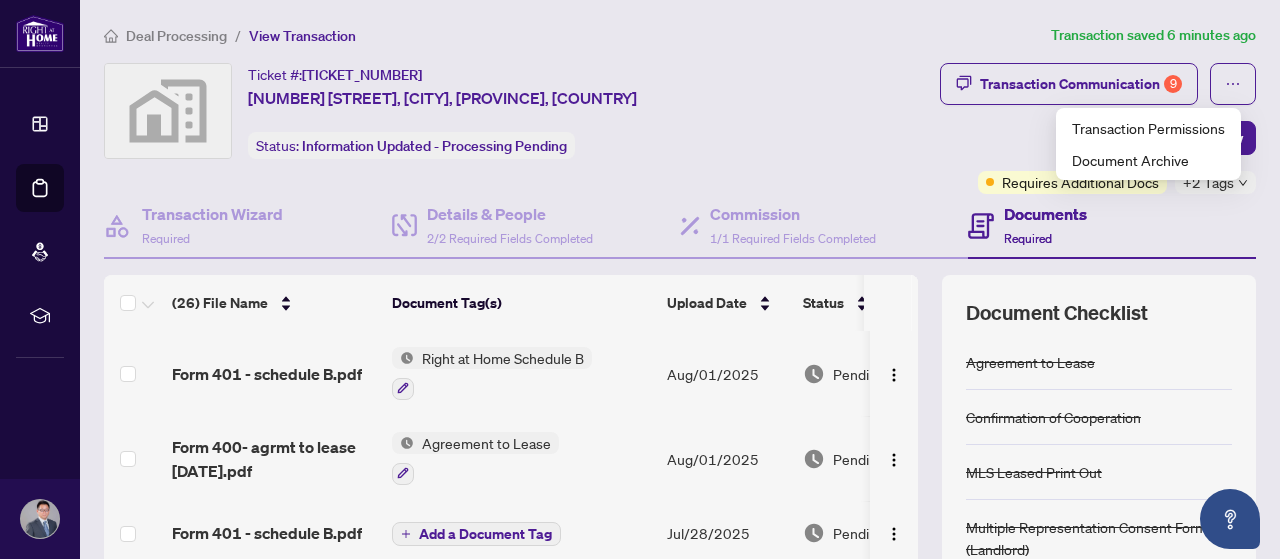 click on "Ticket #: [TICKET_NUMBER] [NUMBER] [STREET], [CITY], [PROVINCE], [COUNTRY] Status: Information Updated - Processing Pending" at bounding box center (444, 111) 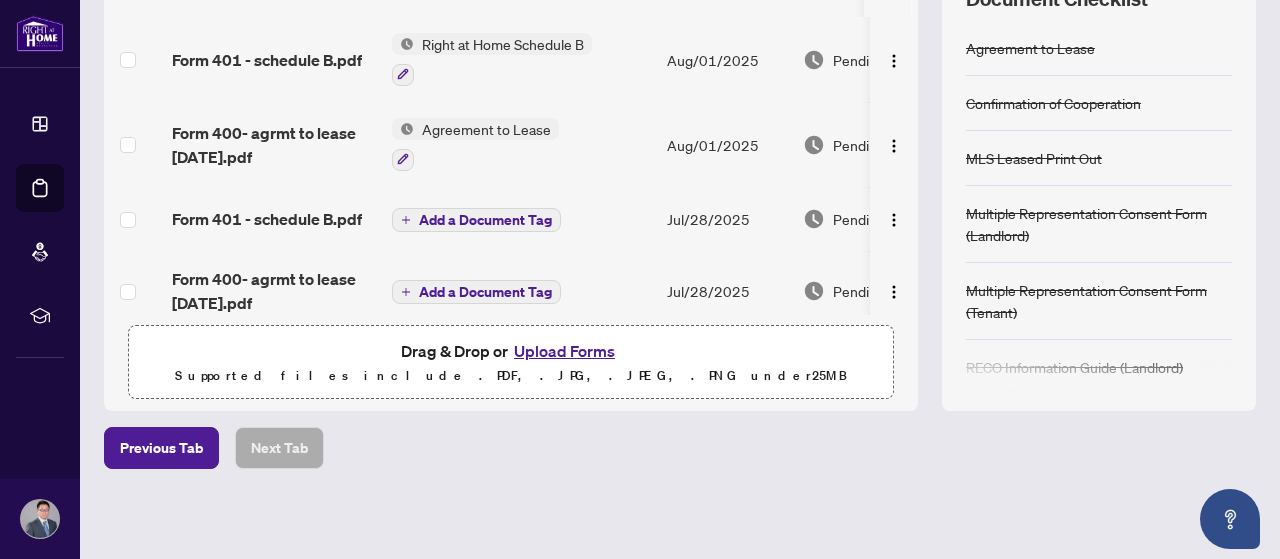 scroll, scrollTop: 214, scrollLeft: 0, axis: vertical 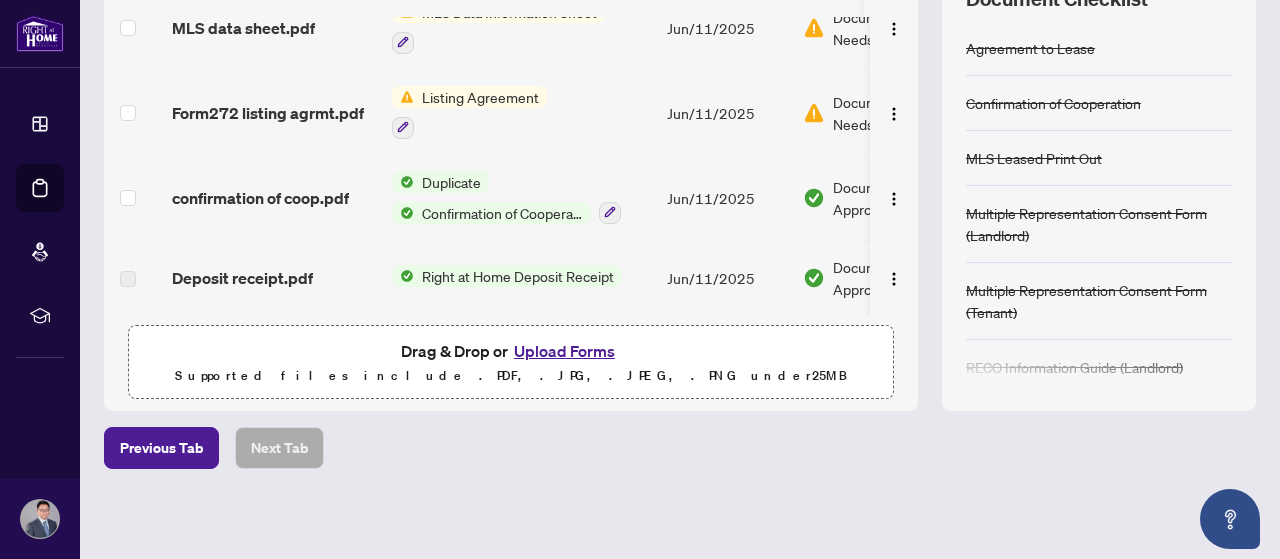 click on "Deal Processing / View Transaction Transaction saved 6 minutes ago Ticket #: [TICKET_NUMBER] [NUMBER] [STREET], [CITY], [PROVINCE], [COUNTRY] Status: Information Updated - Processing Pending Transaction Communication 9 Update for Admin Review Requires Additional Docs +2 Tags Transaction Wizard Required Details & People 2/2 Required Fields Completed Commission 1/1 Required Fields Completed Documents Required (26) File Name Document Tag(s) Upload Date Status Form 401 - schedule B.pdf Right at Home Schedule B [DATE] Pending Review Form 400- agrmt to lease July28.pdf Agreement to Lease [DATE] Pending Review Form 401 - schedule B.pdf Add a Document Tag [DATE] Pending Review Form 400- agrmt to lease July28.pdf Add a Document Tag [DATE] Pending Review Form 372 and 371 - Tenant designated repres.pdf Add a Document Tag [DATE] Pending Review Form327 - multiple repres - landlord.pdf Multiple Representation Consent Form (Landlord) [DATE] Pending Review Add a Document Tag [DATE]" at bounding box center [680, 124] 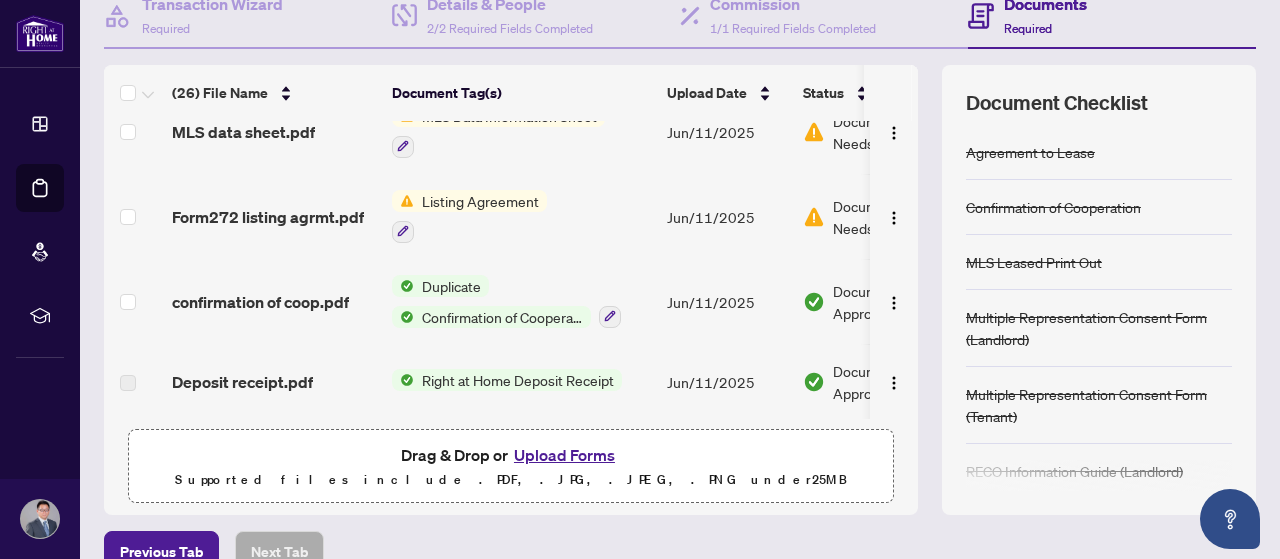 scroll, scrollTop: 0, scrollLeft: 0, axis: both 